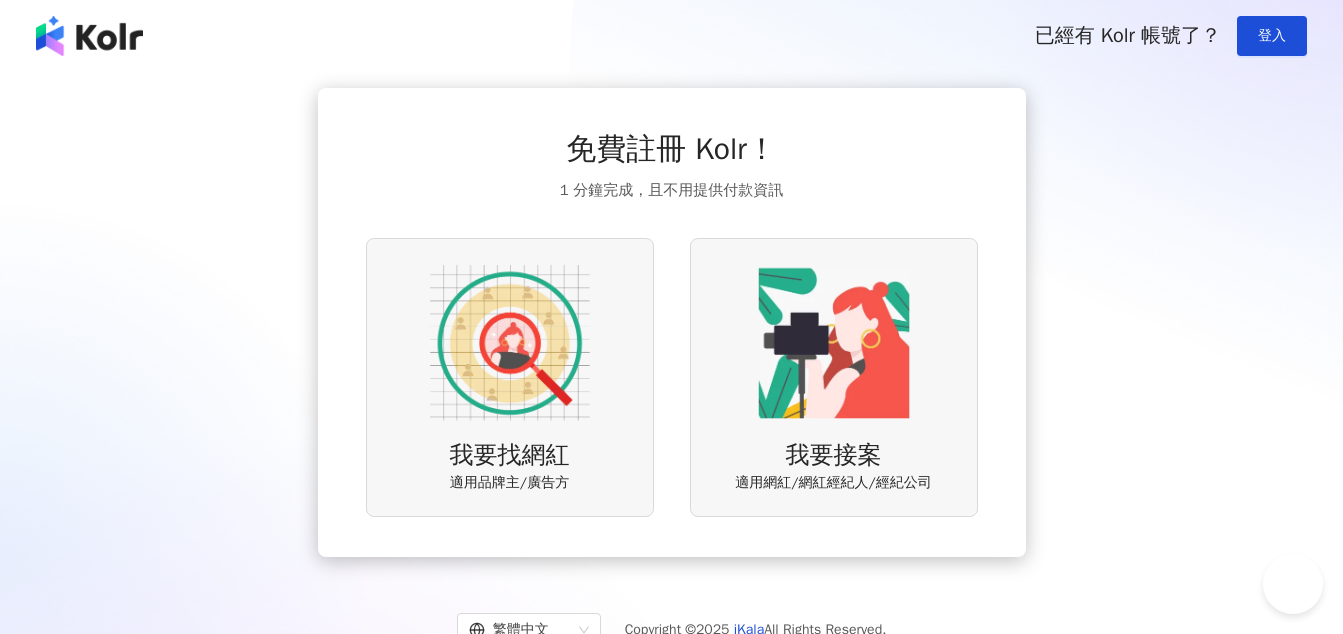 scroll, scrollTop: 0, scrollLeft: 0, axis: both 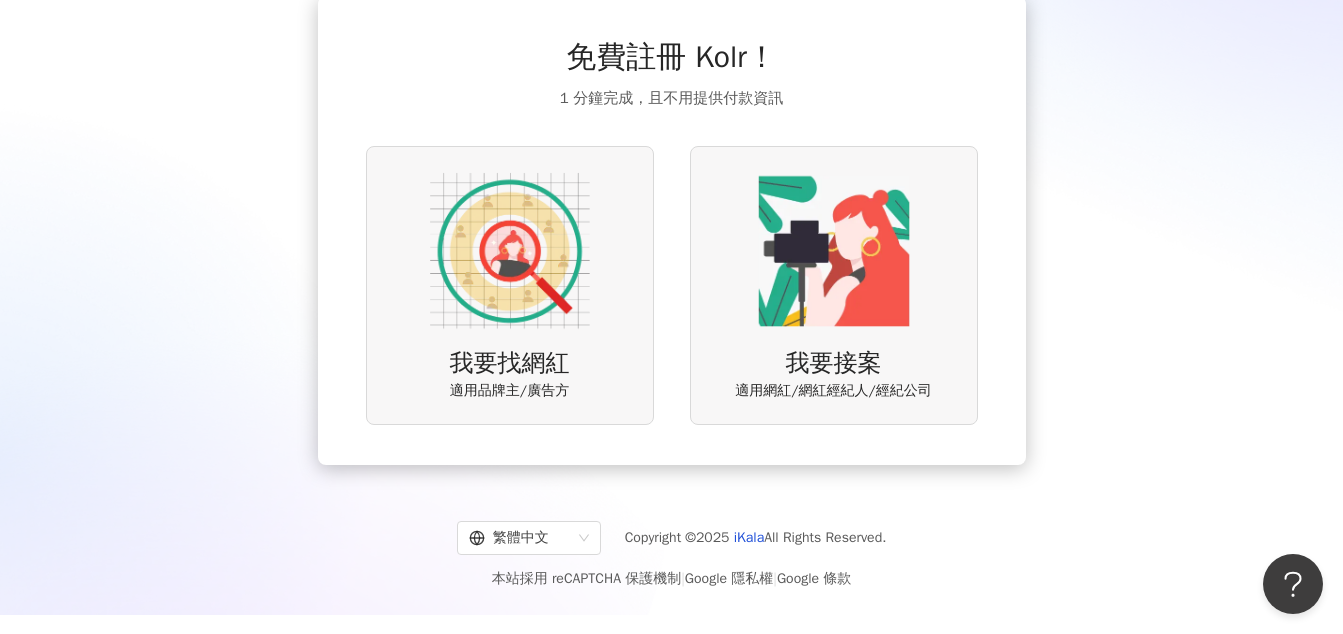 click at bounding box center (510, 251) 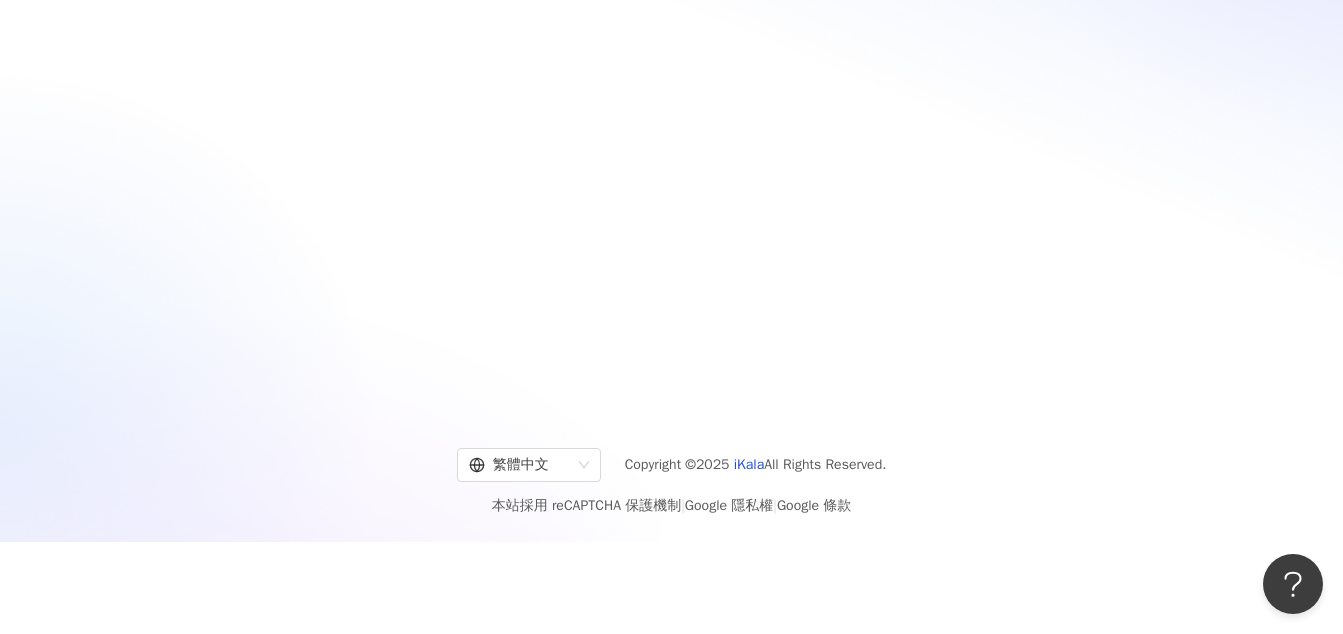 scroll, scrollTop: 0, scrollLeft: 0, axis: both 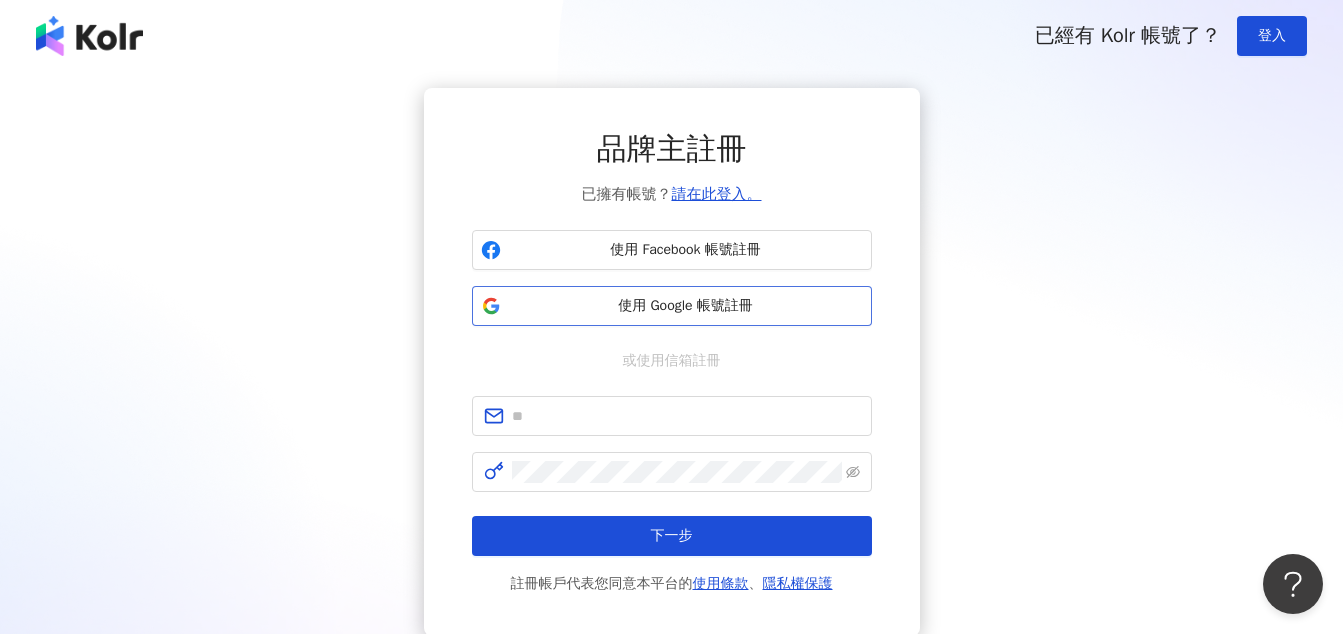 click on "使用 Google 帳號註冊" at bounding box center (686, 306) 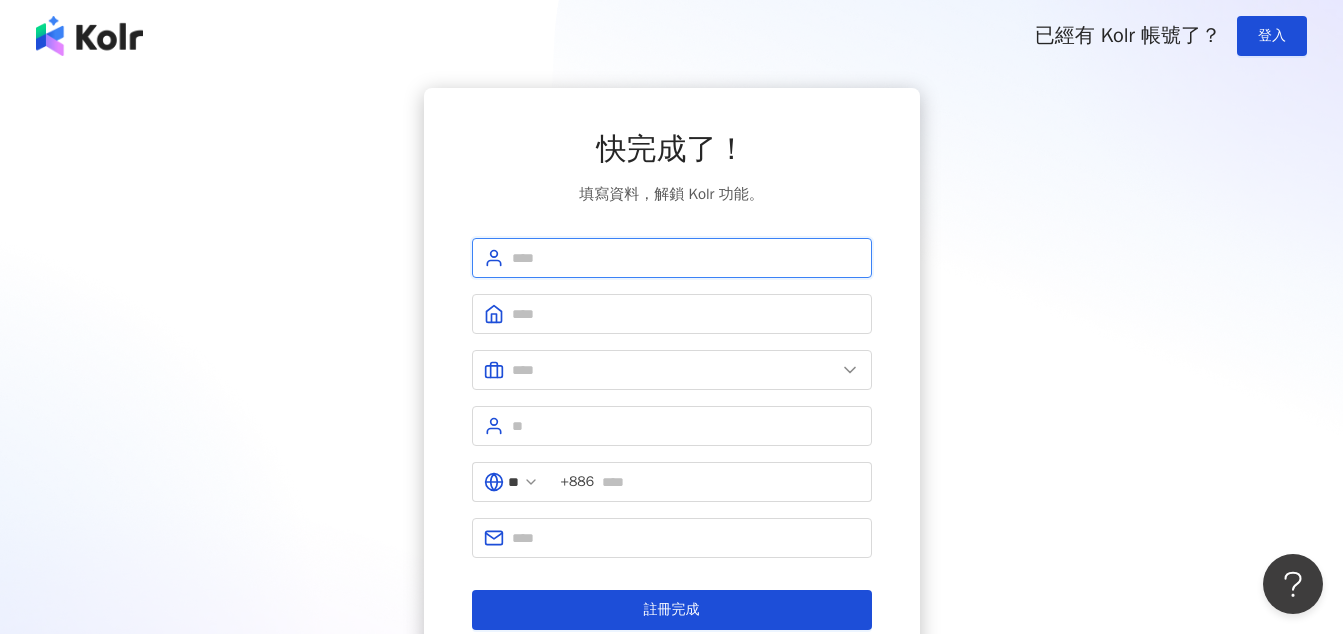 click at bounding box center (686, 258) 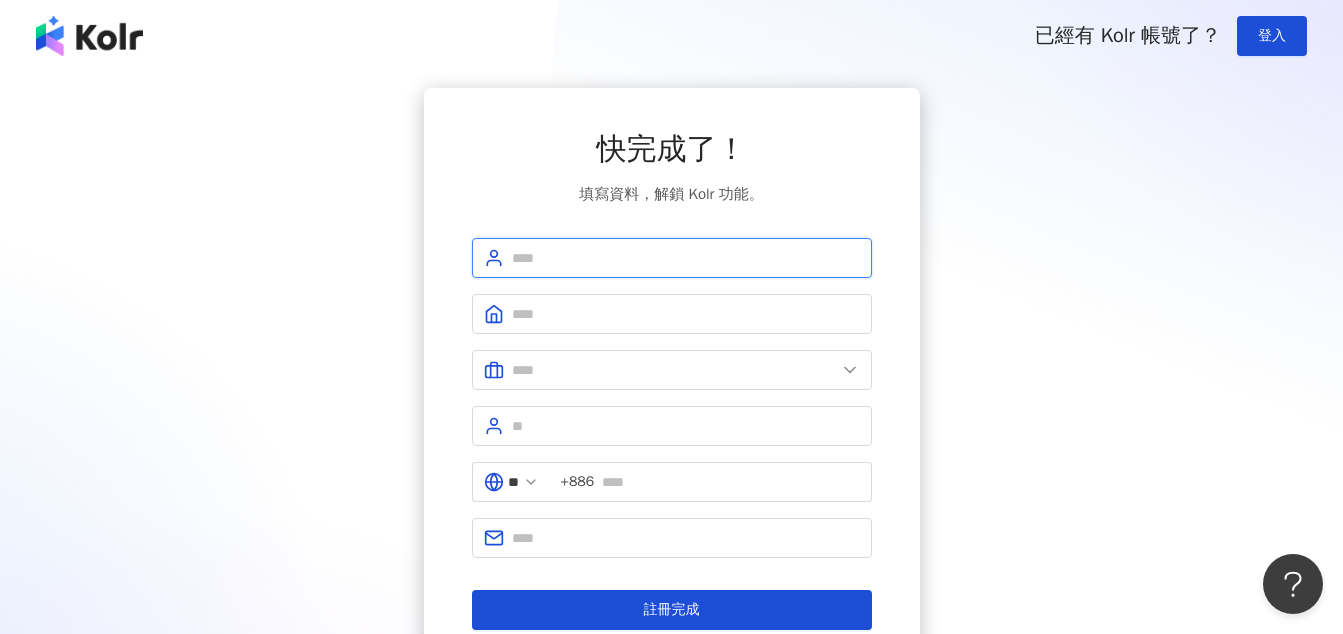 type on "****" 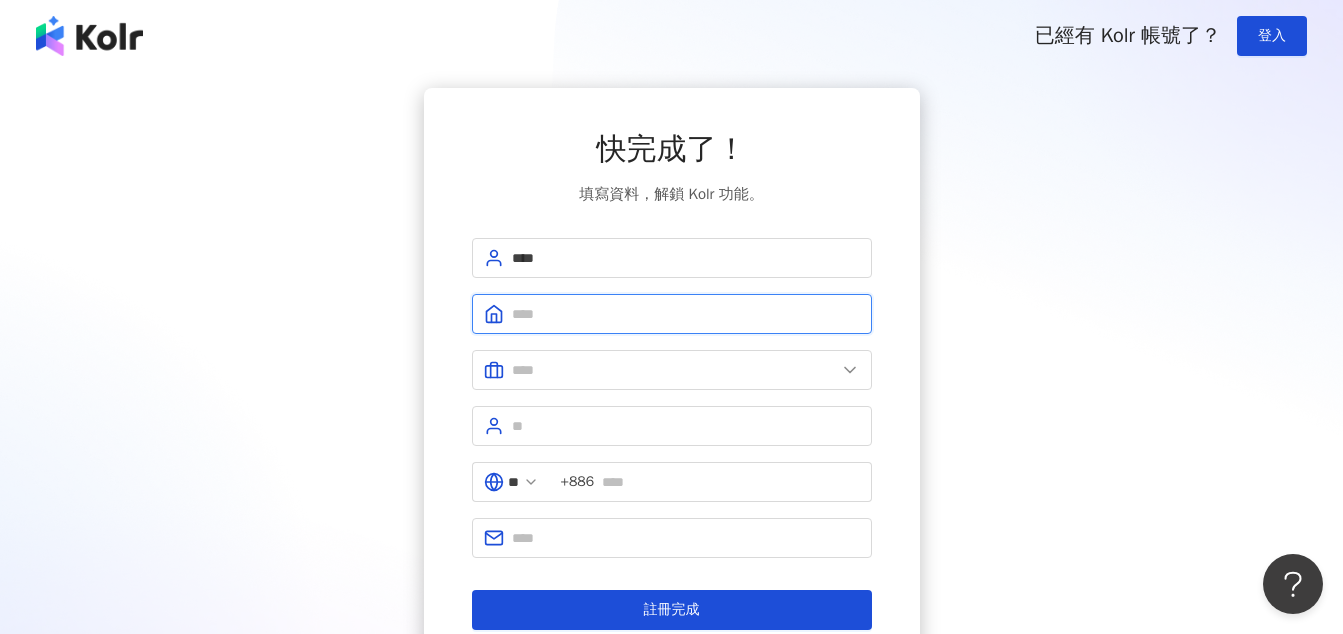 click at bounding box center [686, 314] 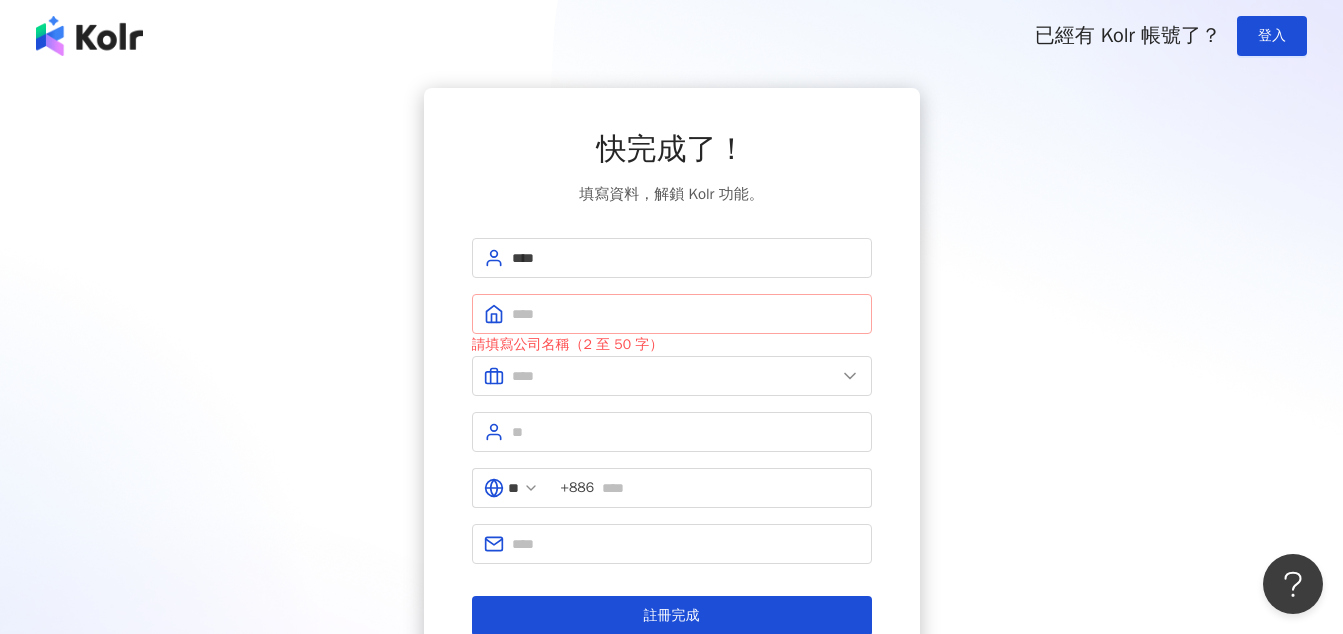 click at bounding box center (672, 314) 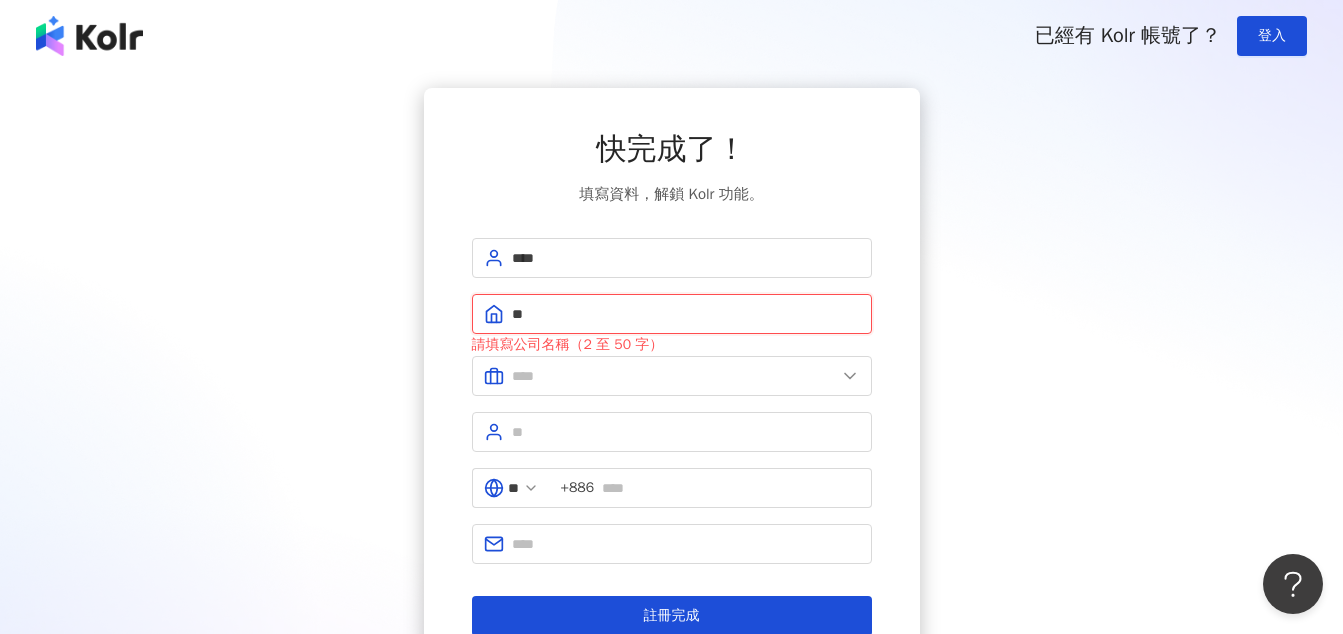 type on "*" 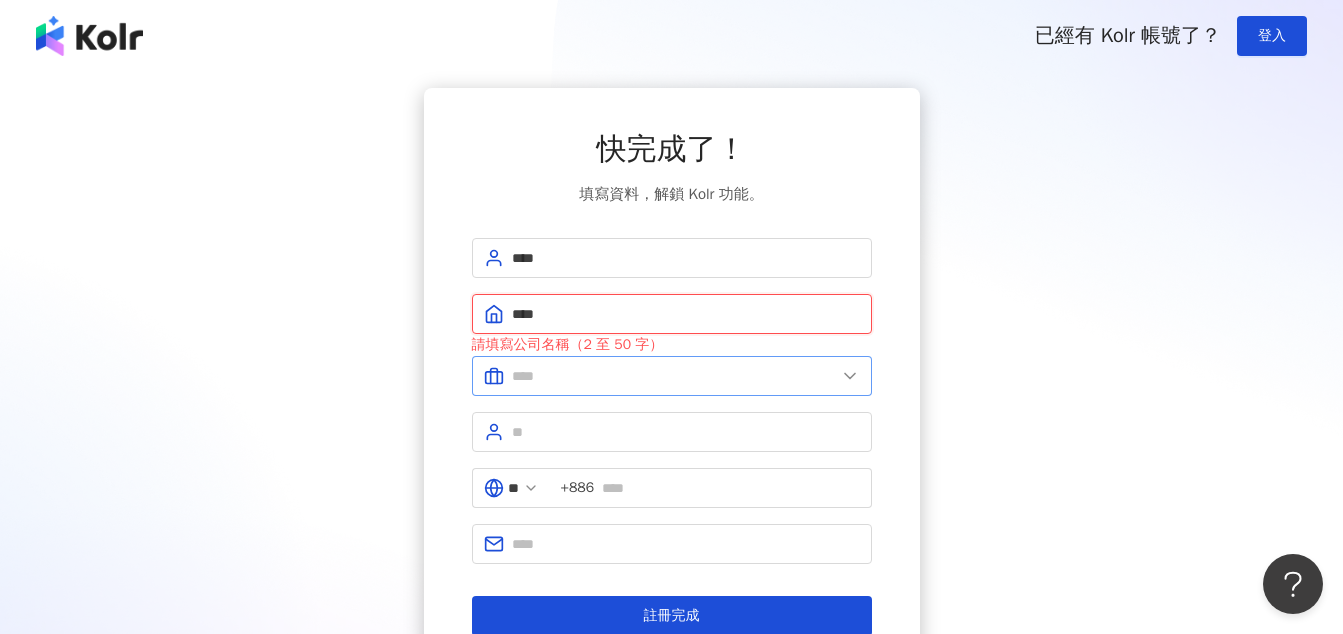 type on "****" 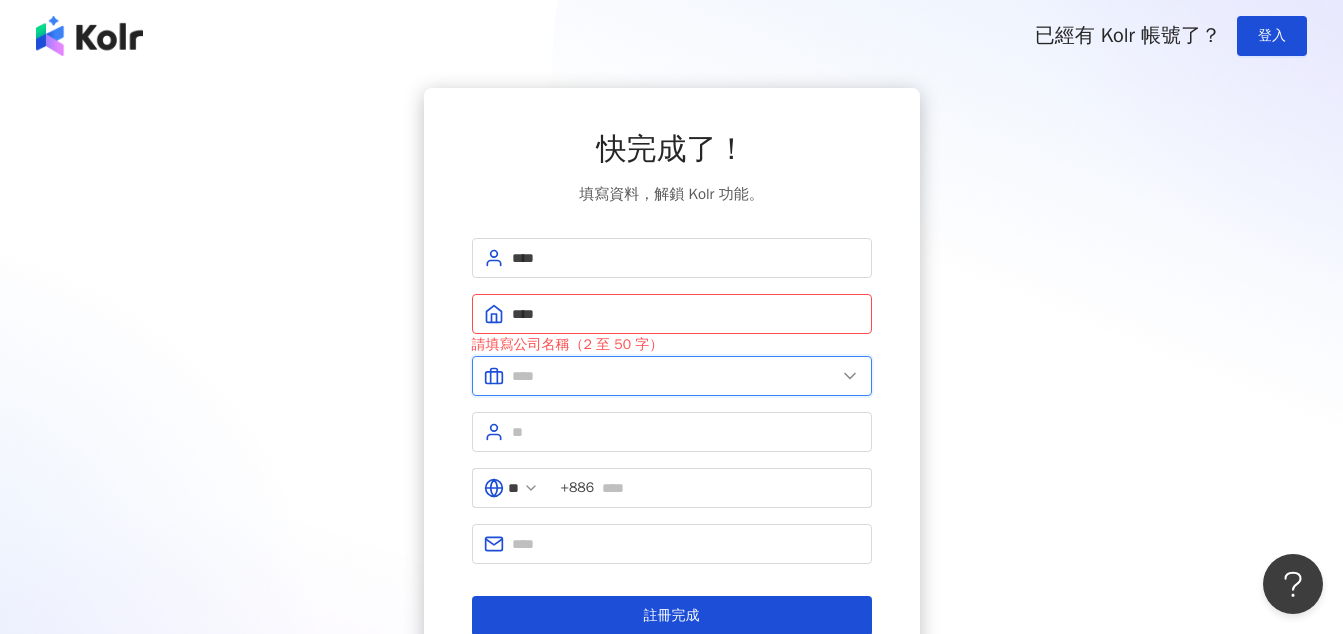 click at bounding box center (674, 376) 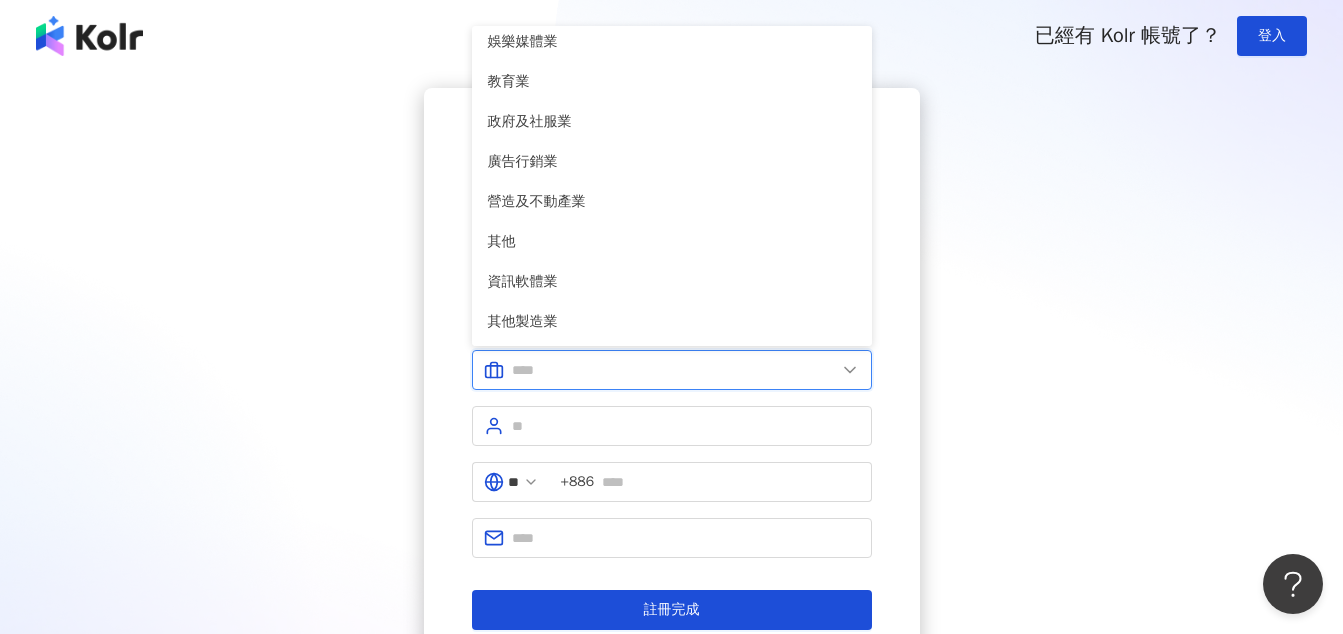 scroll, scrollTop: 0, scrollLeft: 0, axis: both 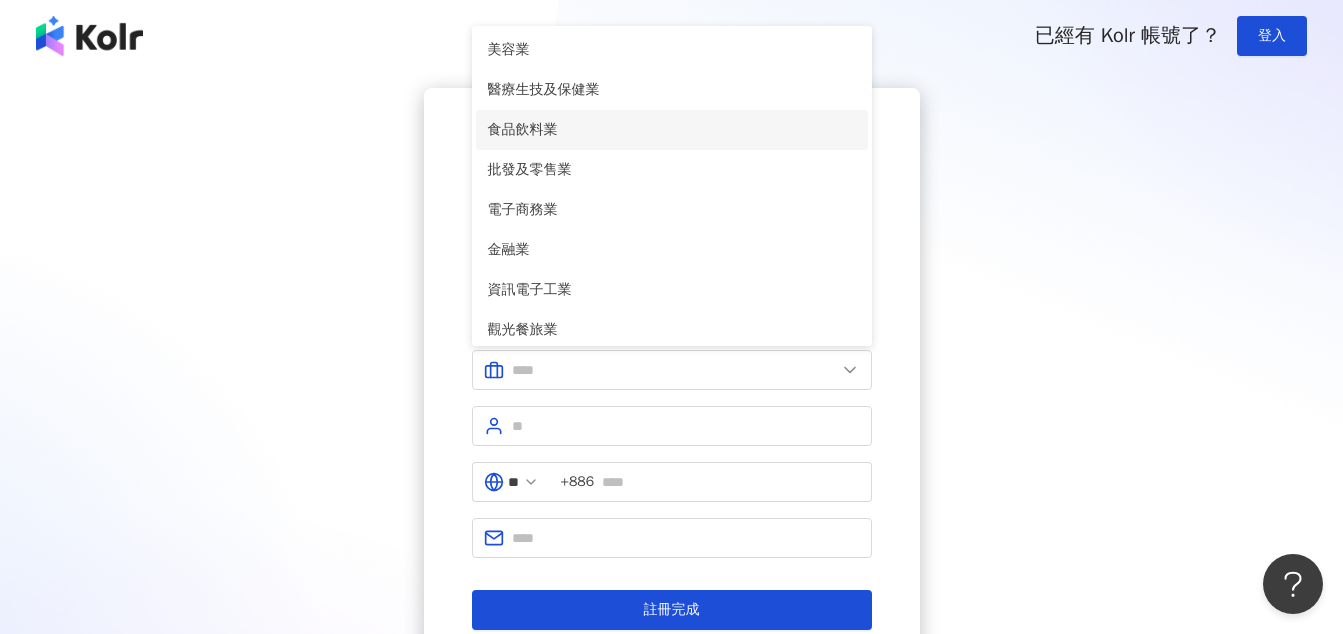 click on "食品飲料業" at bounding box center [672, 130] 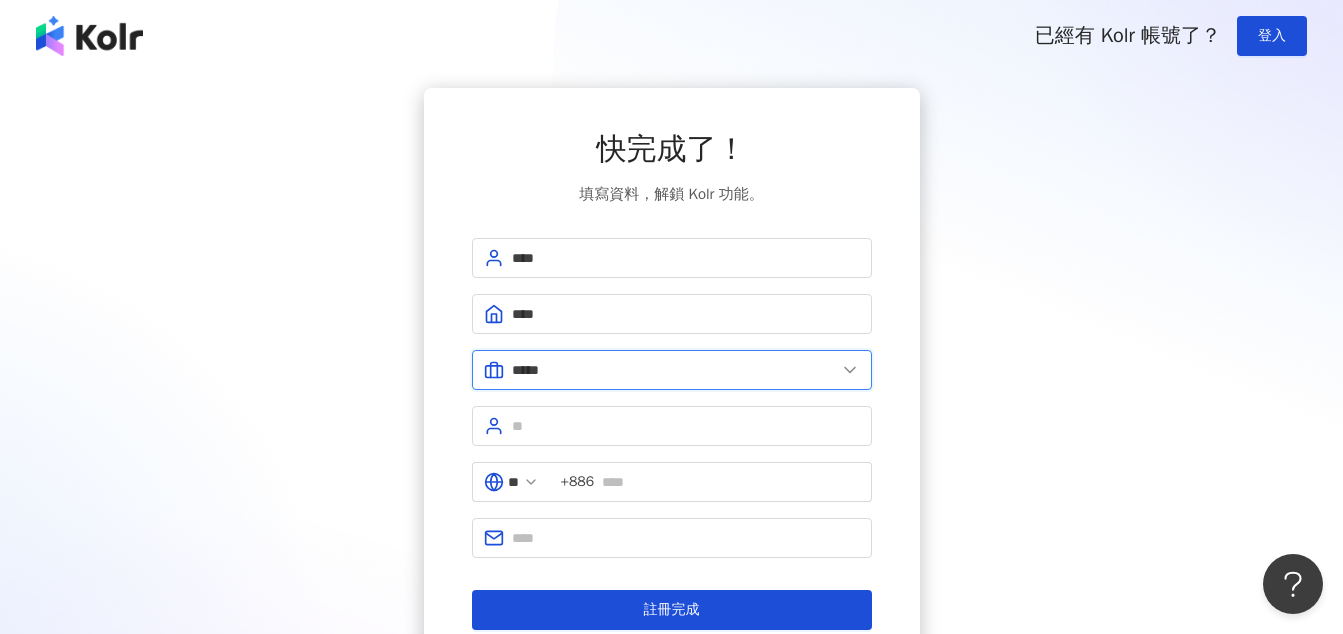 click on "*****" at bounding box center (674, 370) 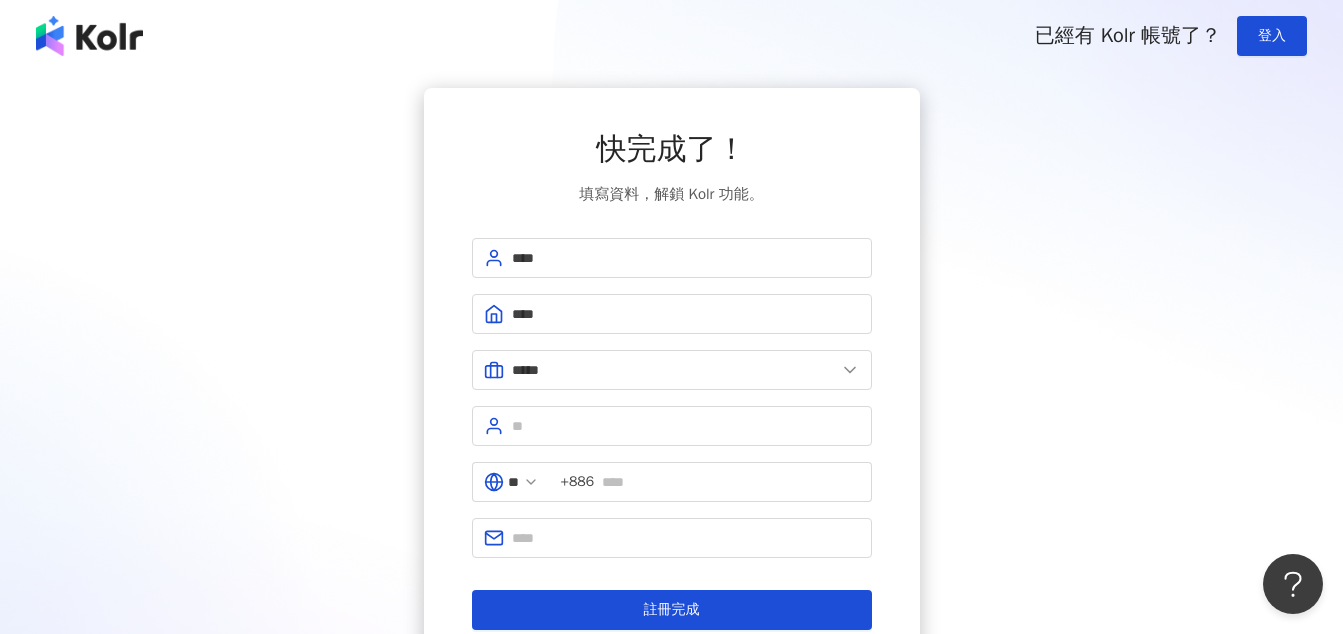 click on "快完成了！ 填寫資料，解鎖 Kolr 功能。 **** **** ***** 美容業 醫療生技及保健業 食品飲料業 批發及零售業 電子商務業 金融業 資訊電子工業 觀光餐旅業 遊戲業 通訊業 娛樂媒體業 教育業 政府及社服業 廣告行銷業 營造及不動產業 其他 資訊軟體業 其他製造業 ** +886 註冊完成" at bounding box center [672, 379] 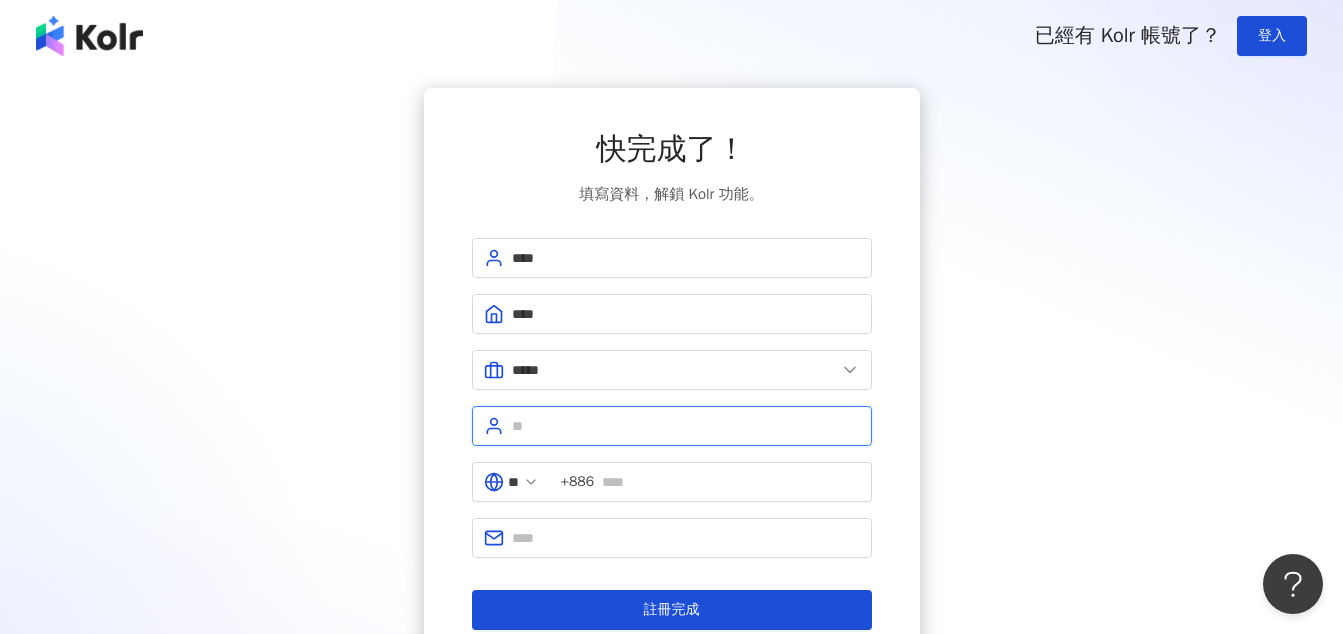 click at bounding box center (686, 426) 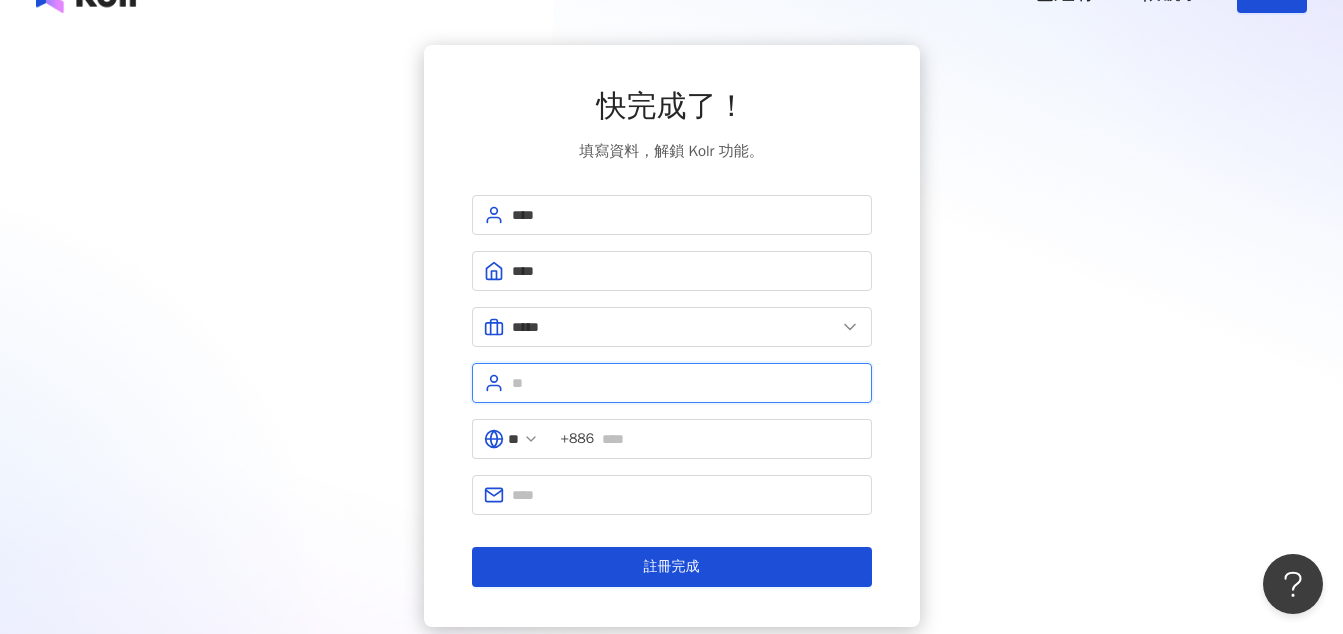 scroll, scrollTop: 112, scrollLeft: 0, axis: vertical 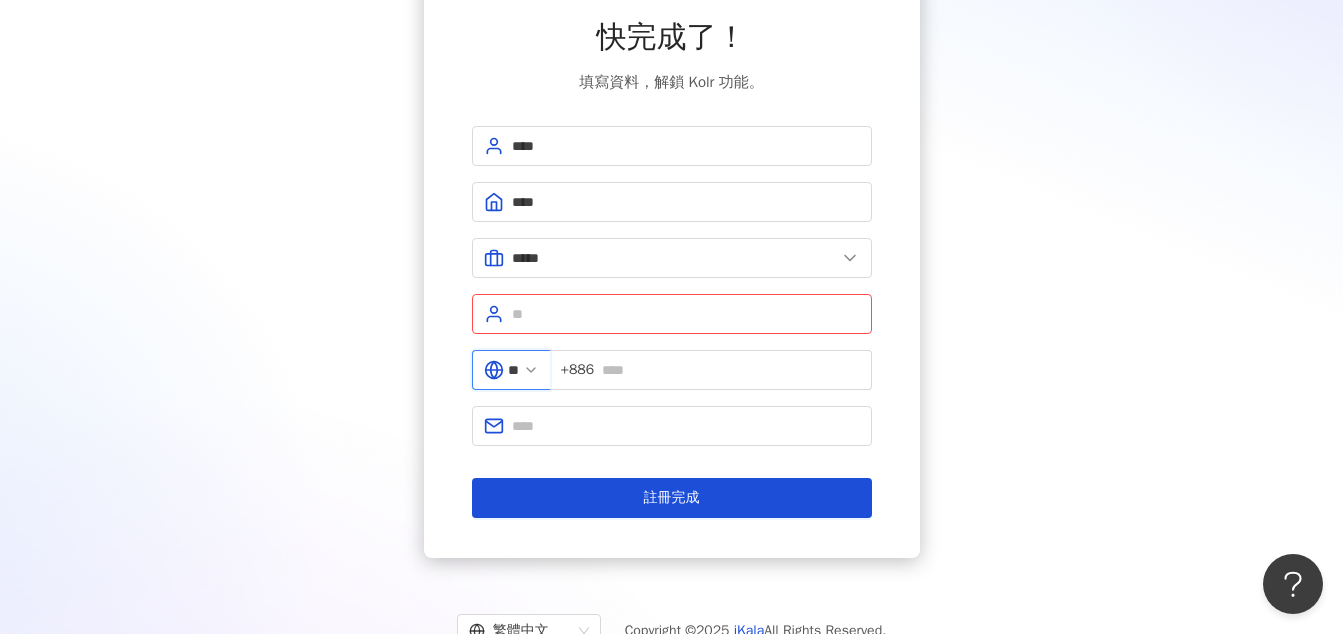 click on "**" at bounding box center (513, 370) 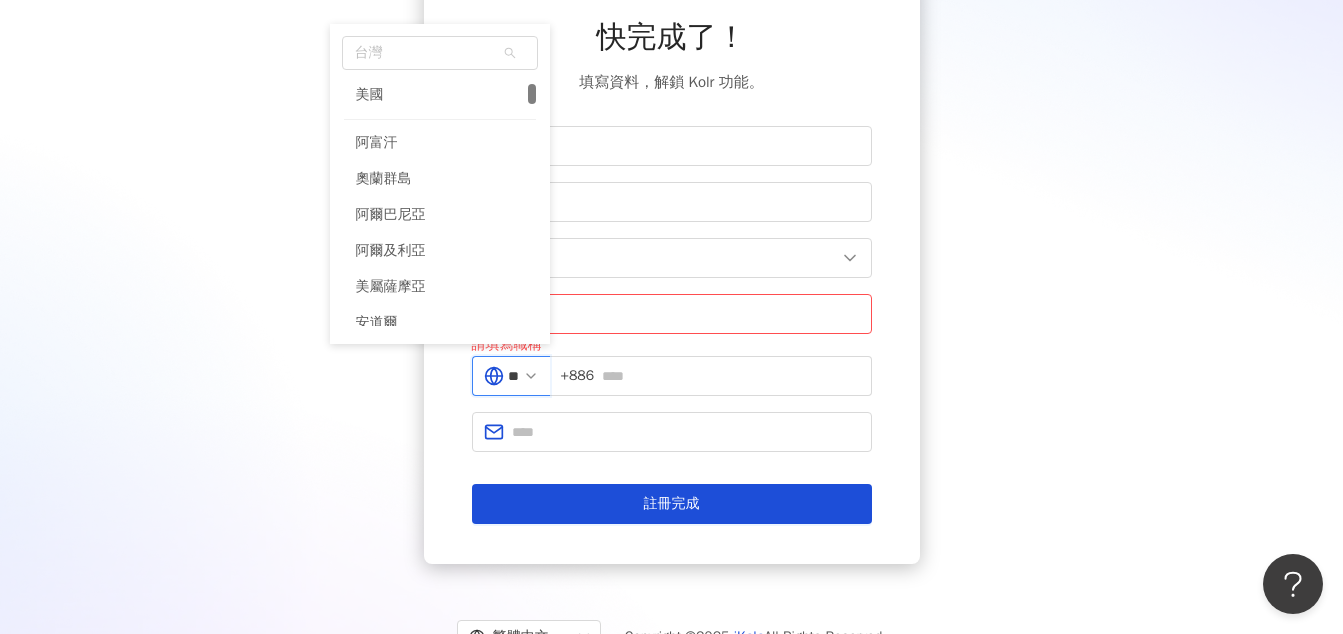 scroll, scrollTop: 331, scrollLeft: 0, axis: vertical 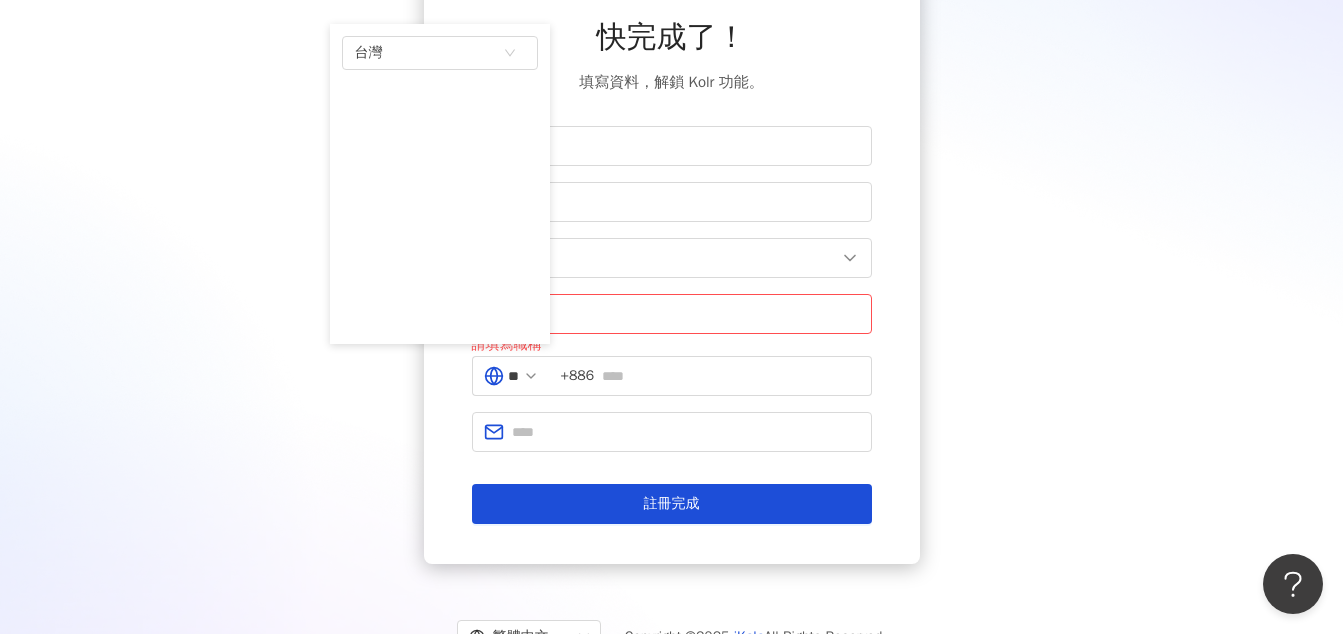 click on "快完成了！ 填寫資料，解鎖 Kolr 功能。 **** **** ***** 美容業 醫療生技及保健業 食品飲料業 批發及零售業 電子商務業 金融業 資訊電子工業 觀光餐旅業 遊戲業 通訊業 娛樂媒體業 教育業 政府及社服業 廣告行銷業 營造及不動產業 其他 資訊軟體業 其他製造業 請填寫職稱 ** 台灣 al dz as 美國 阿富汗 奧蘭群島 阿爾巴尼亞 阿爾及利亞 美屬薩摩亞 安道爾 安哥拉 +886 註冊完成" at bounding box center [671, 270] 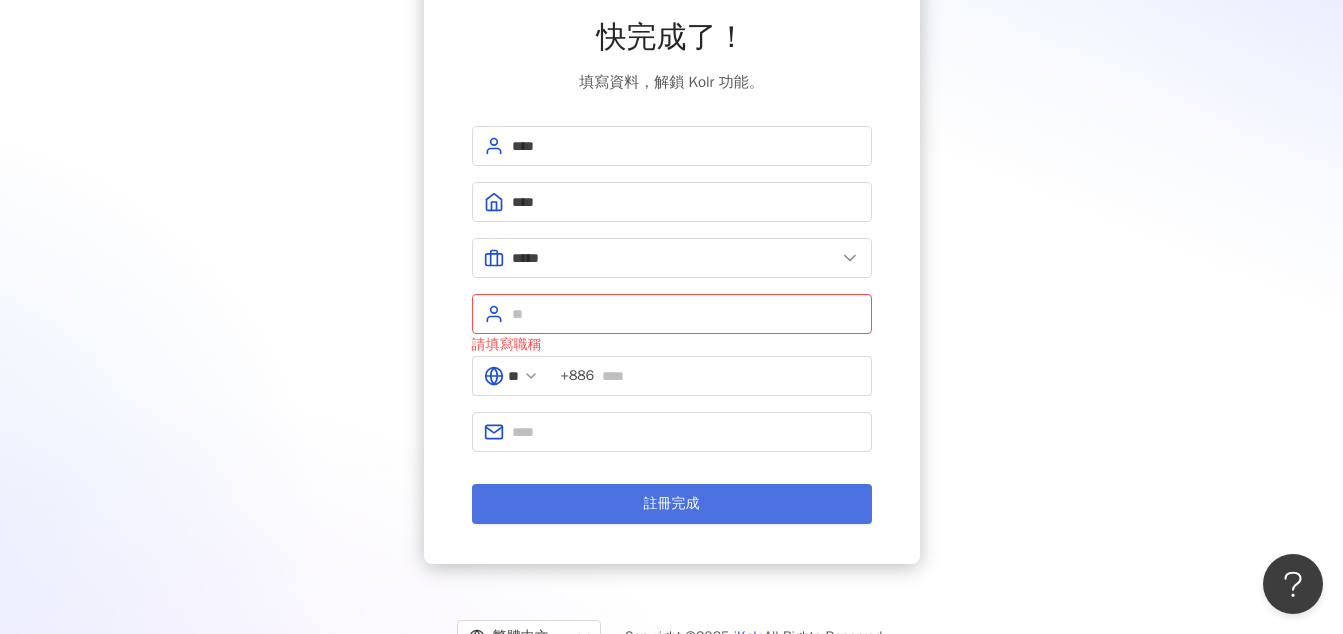 click on "註冊完成" at bounding box center [672, 504] 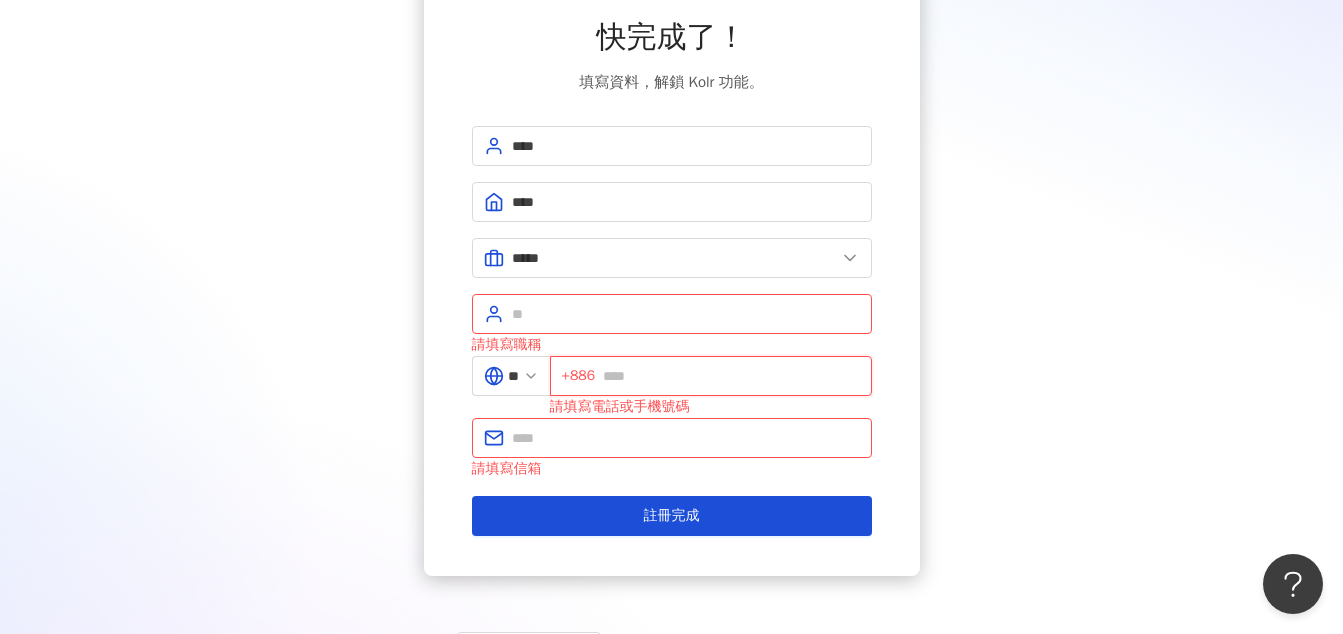 click at bounding box center (731, 376) 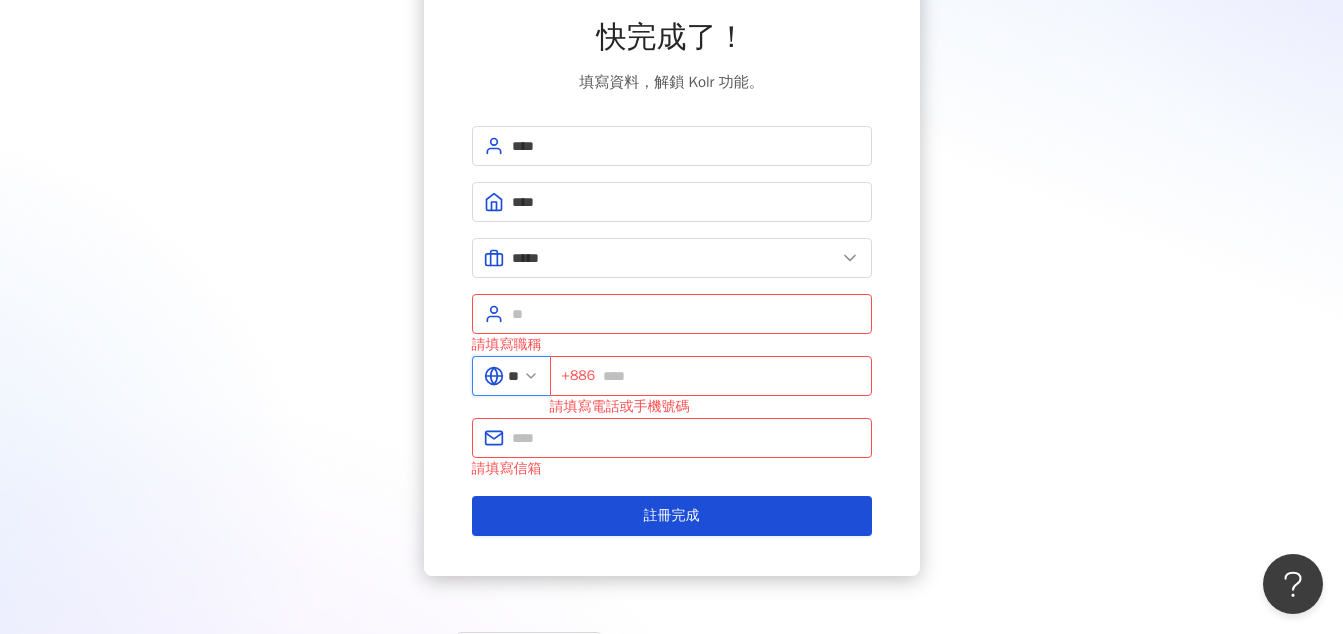 click on "**" at bounding box center (513, 376) 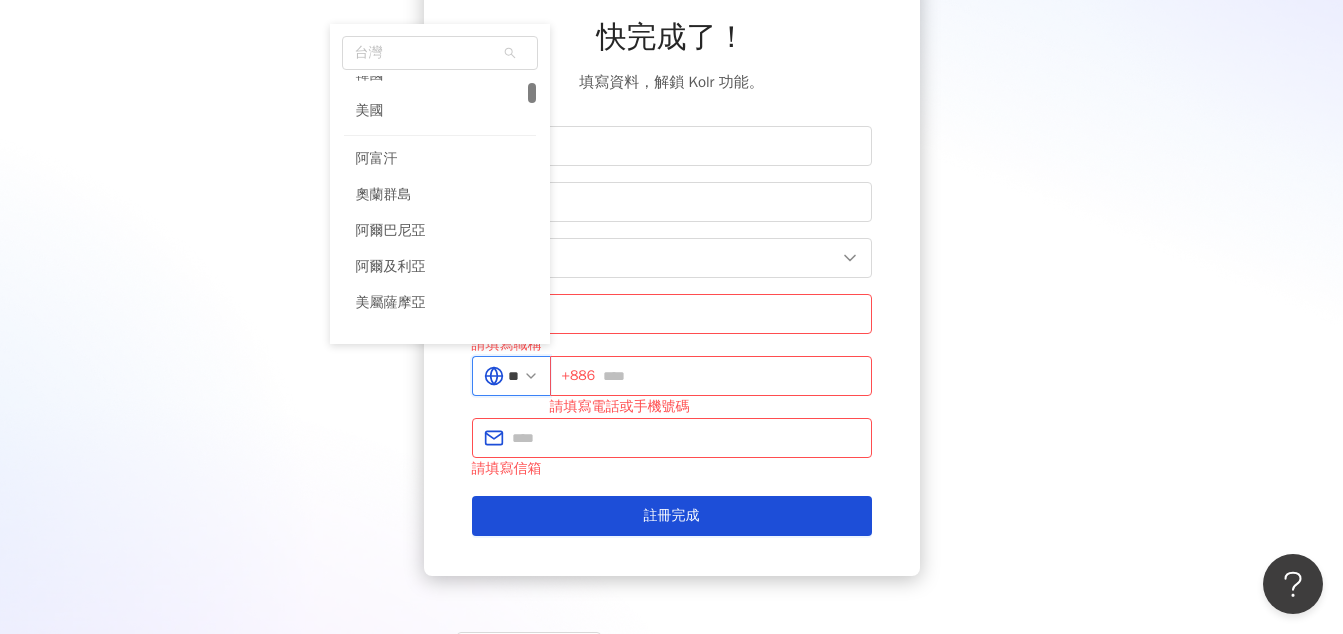 scroll, scrollTop: 272, scrollLeft: 0, axis: vertical 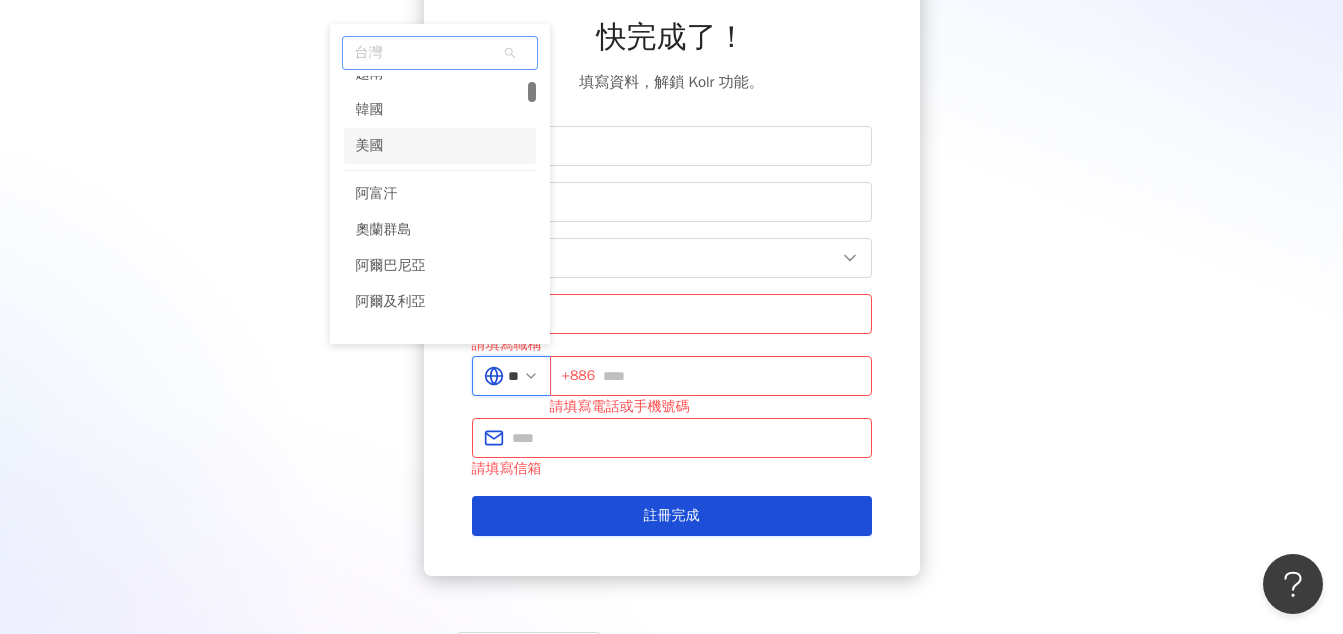 click on "美國" at bounding box center (440, 146) 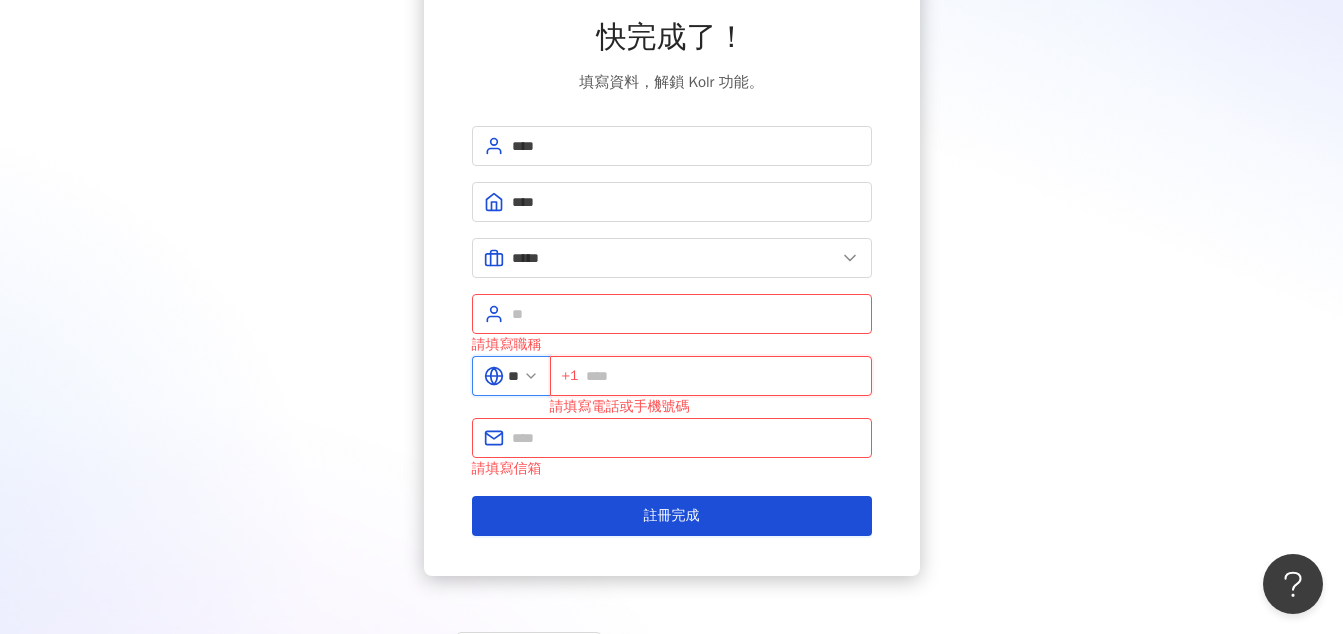 click at bounding box center [722, 376] 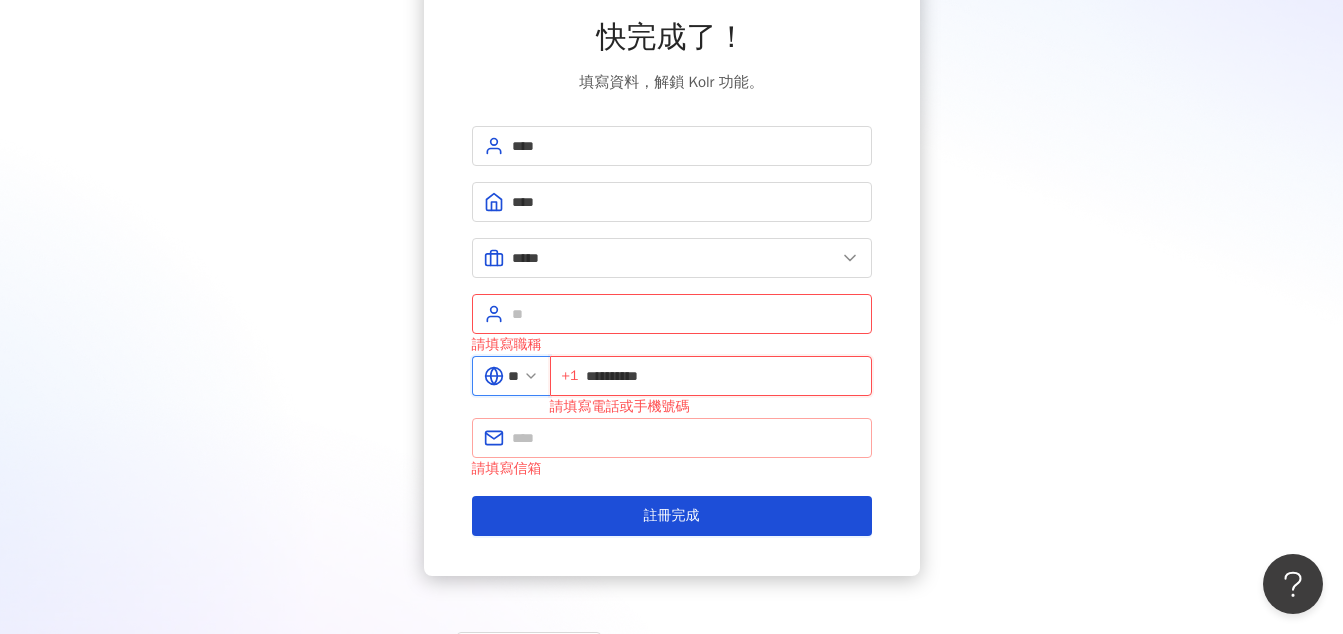 type on "**********" 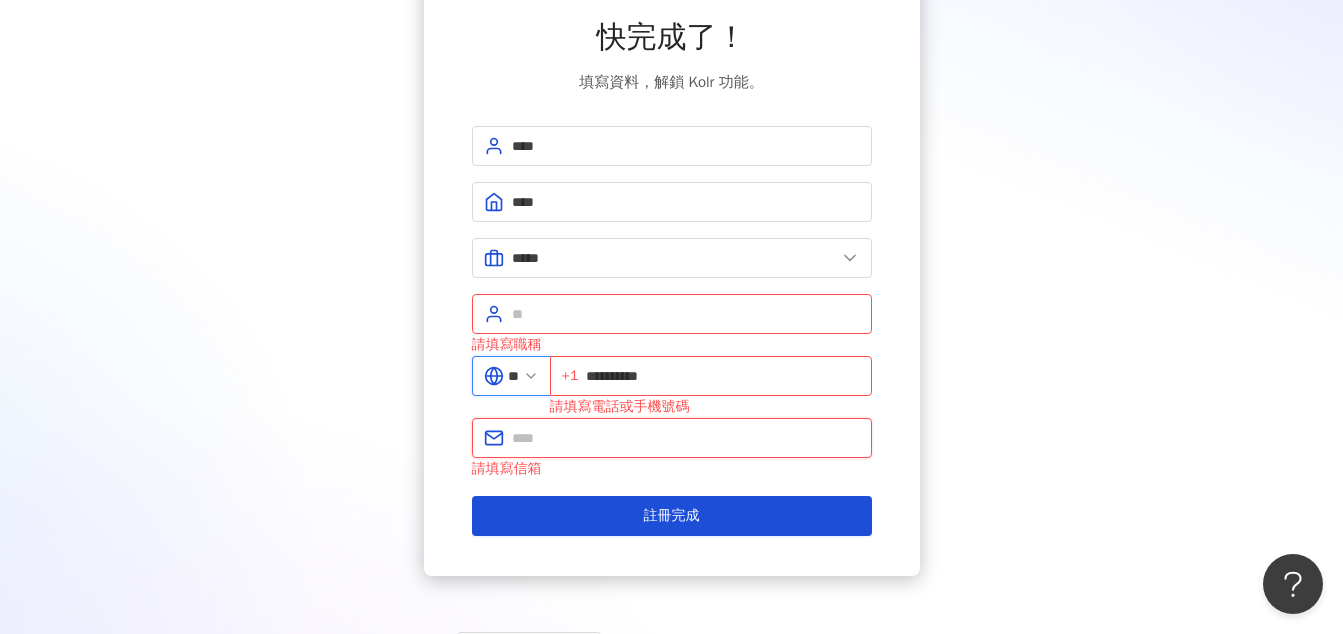 click at bounding box center [686, 438] 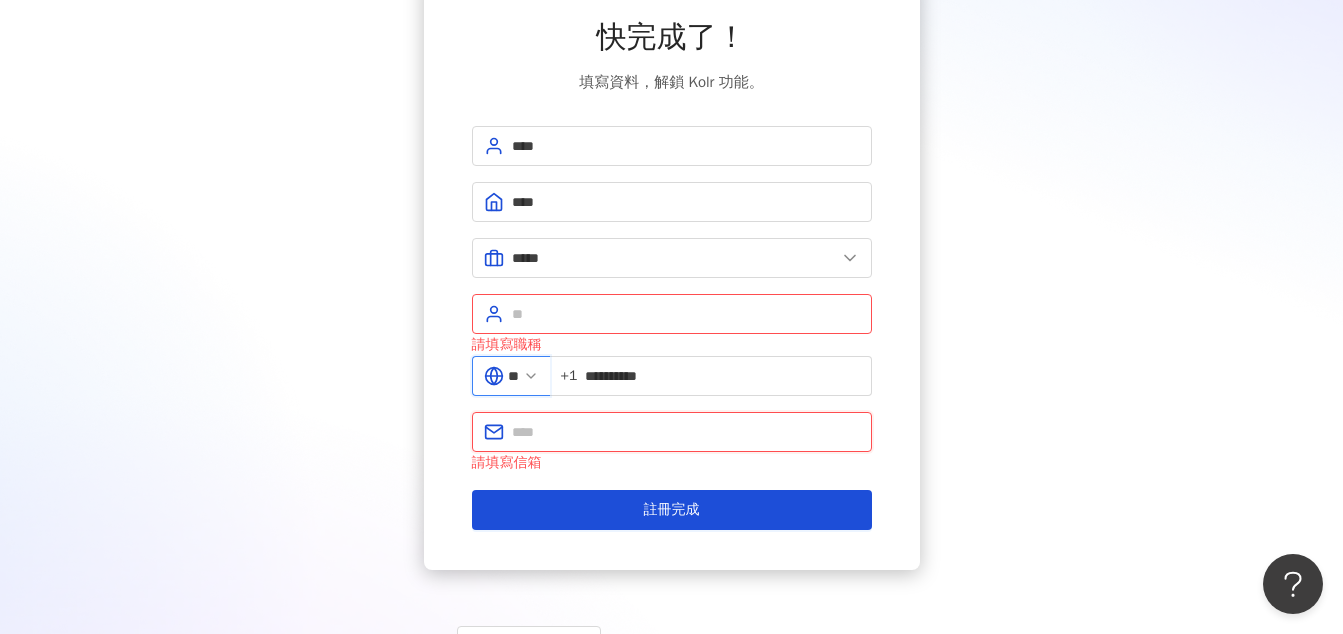 type on "**********" 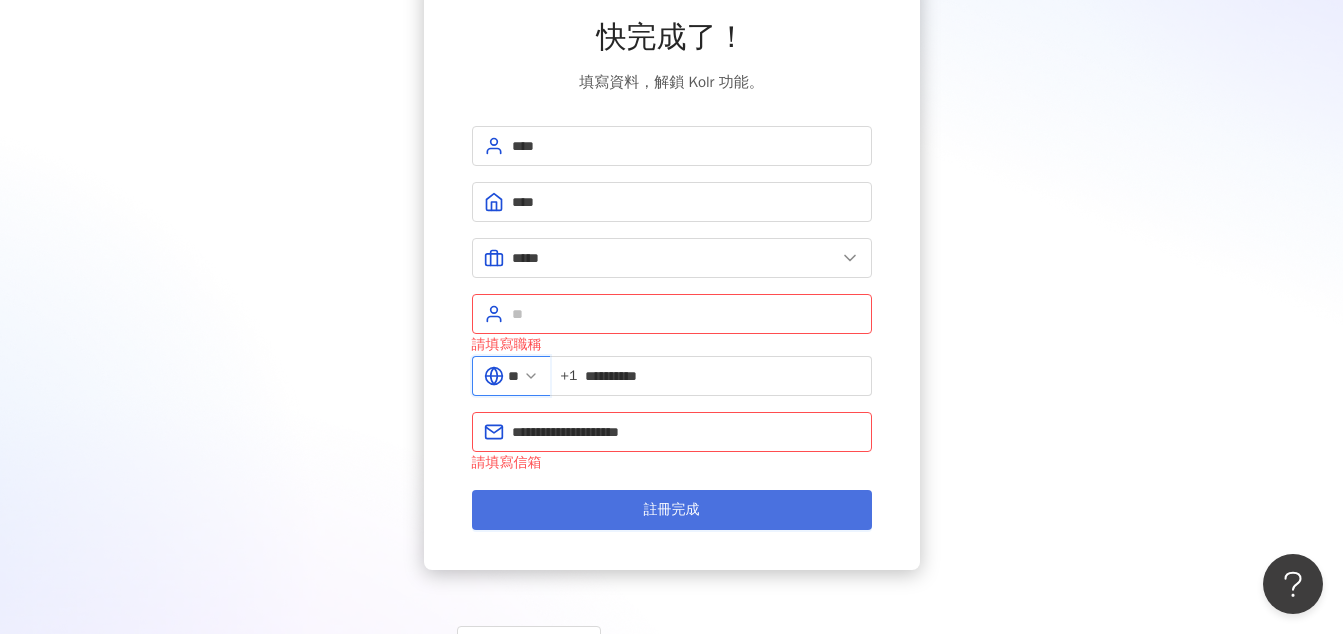 click on "註冊完成" at bounding box center [672, 510] 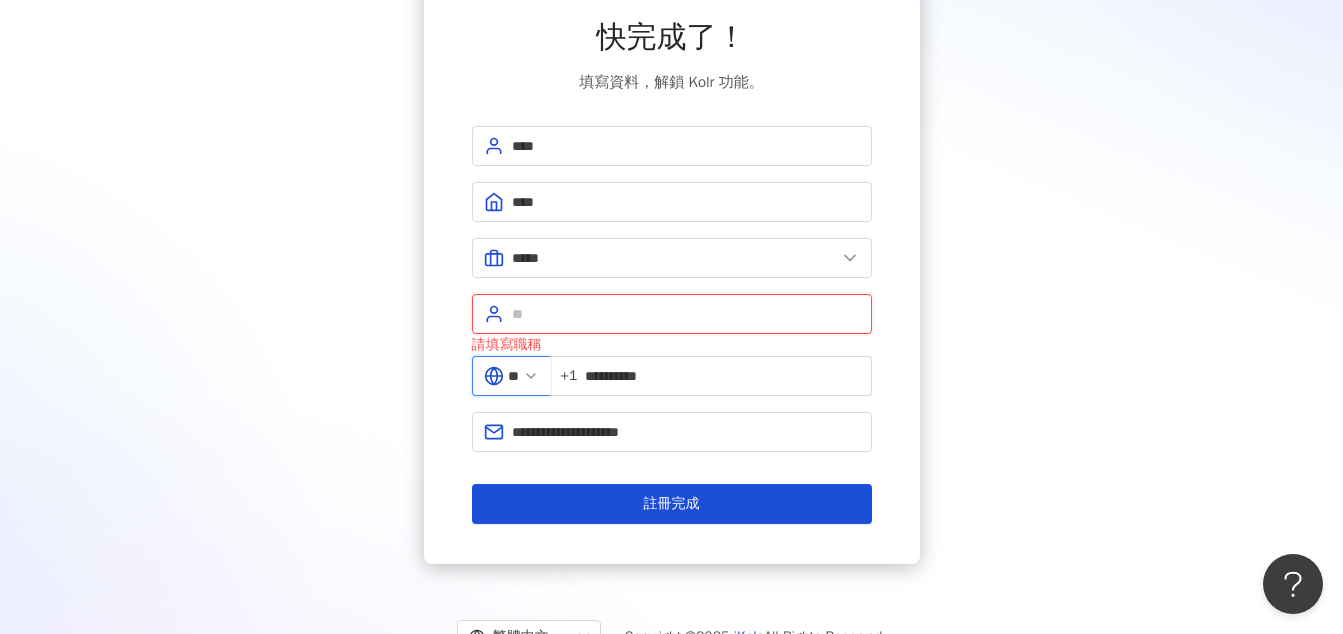 click at bounding box center [686, 314] 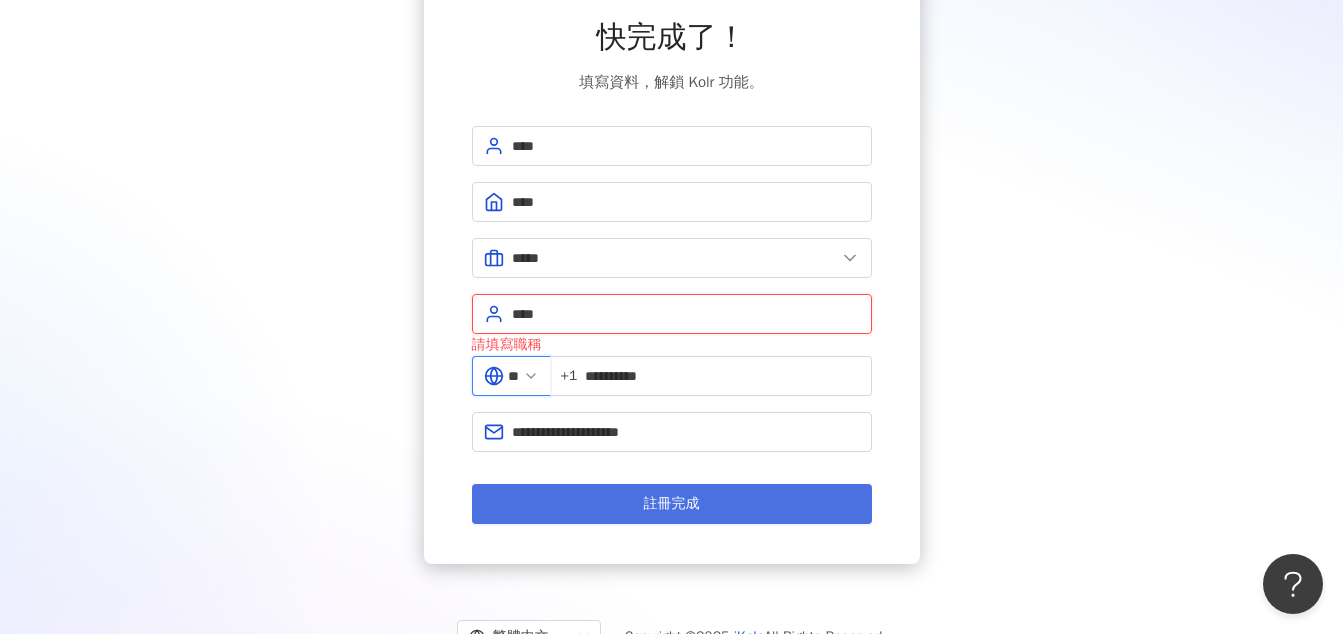 type on "****" 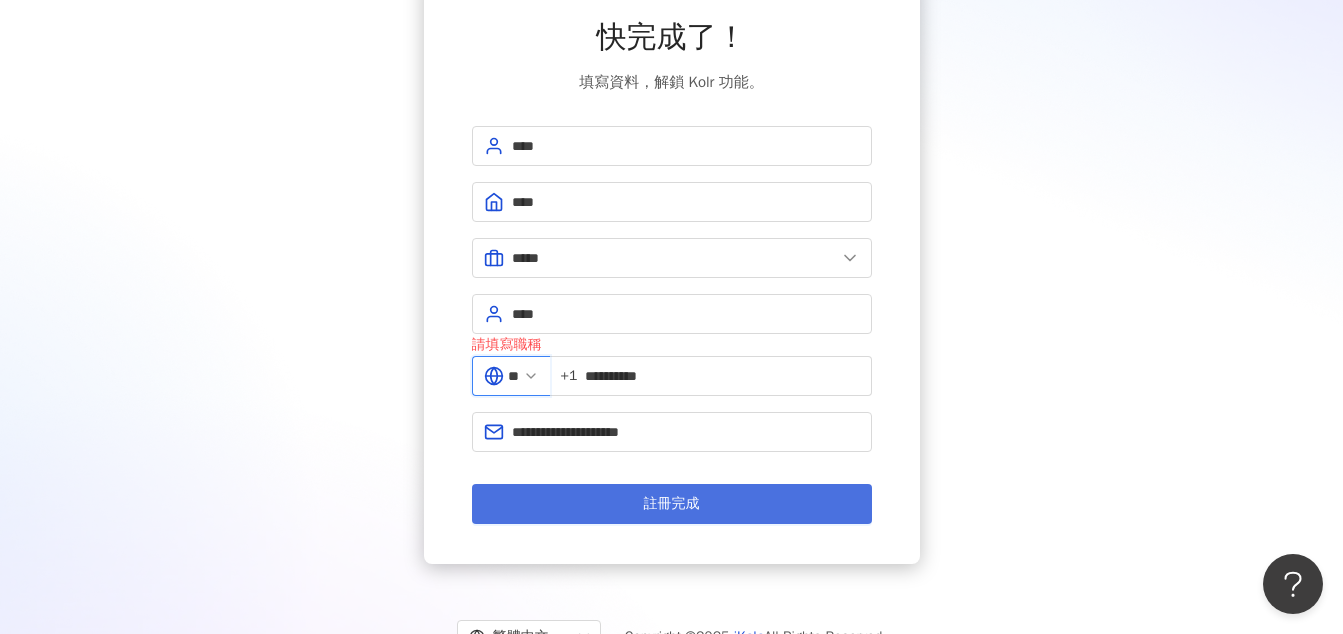 click on "註冊完成" at bounding box center (672, 504) 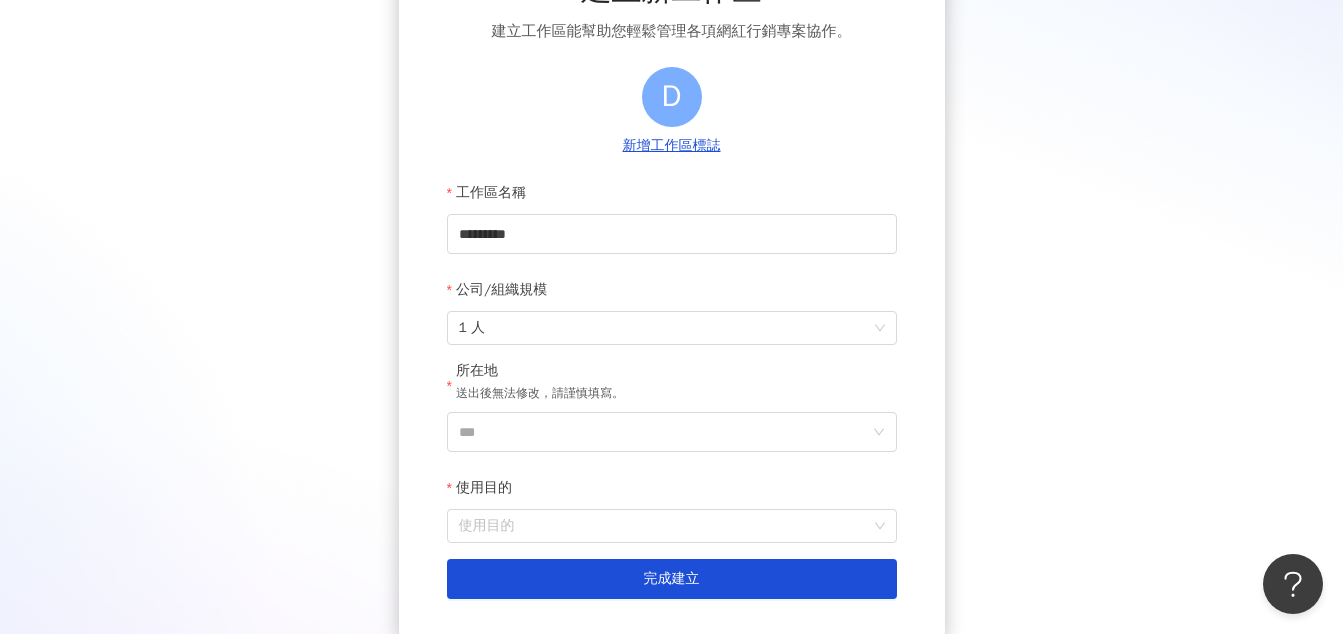scroll, scrollTop: 164, scrollLeft: 0, axis: vertical 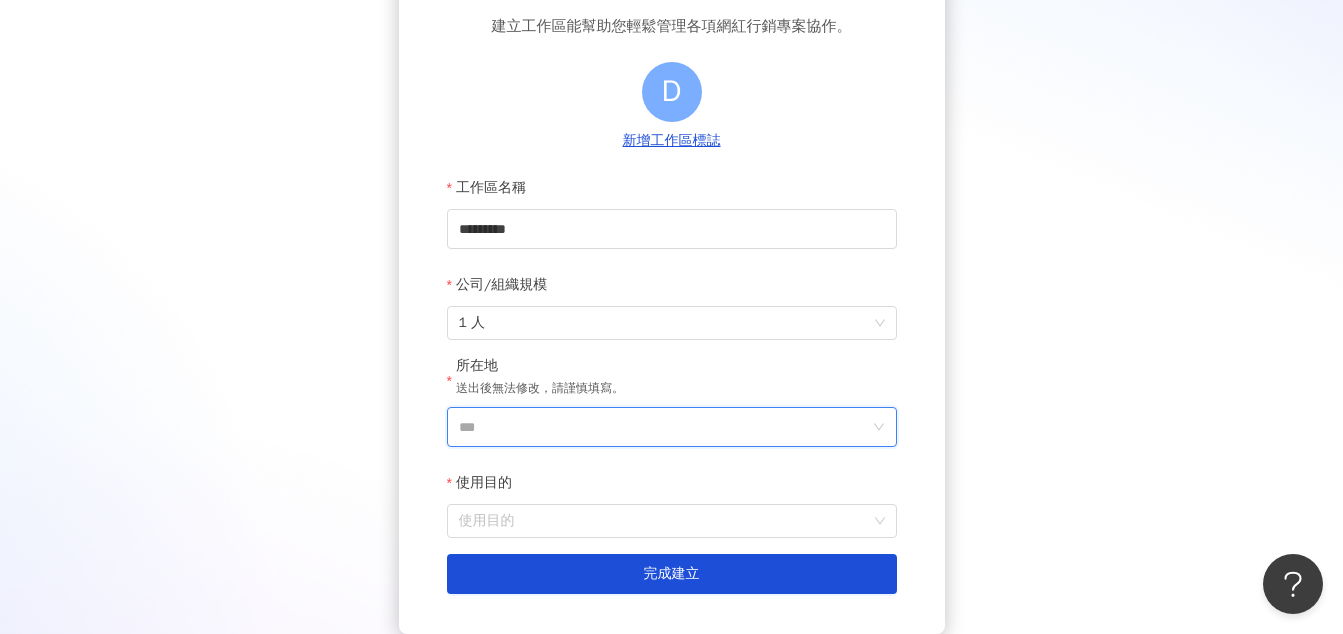 click on "***" at bounding box center (664, 427) 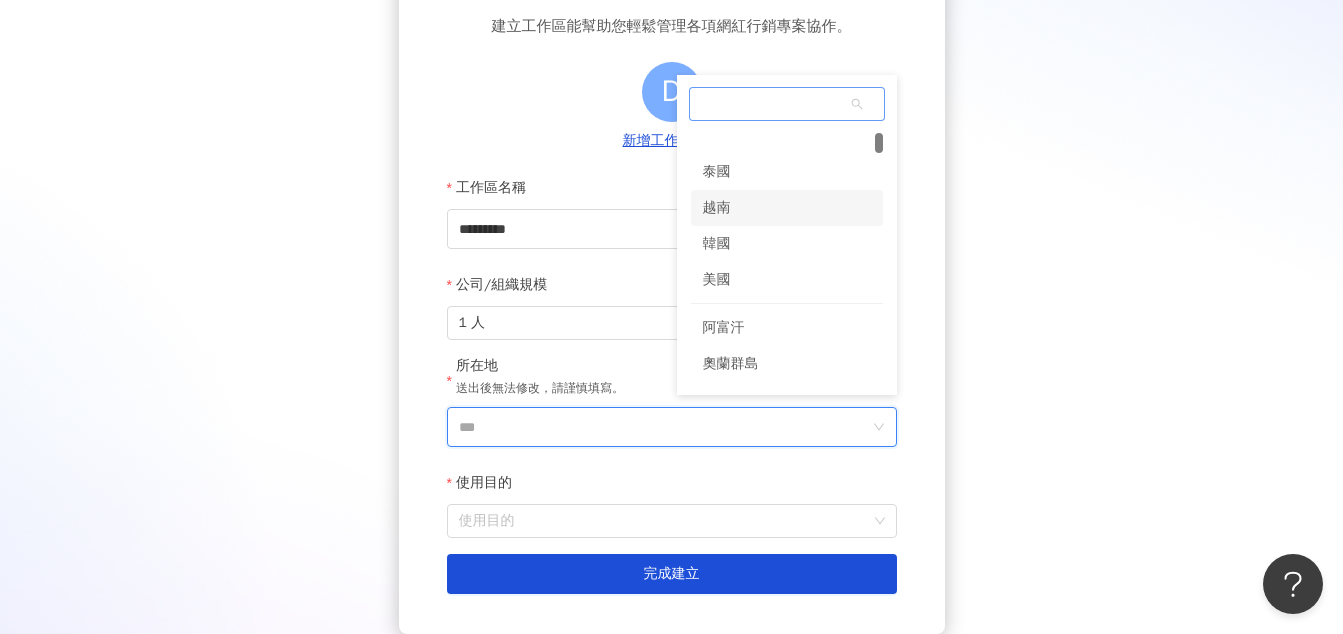 scroll, scrollTop: 242, scrollLeft: 0, axis: vertical 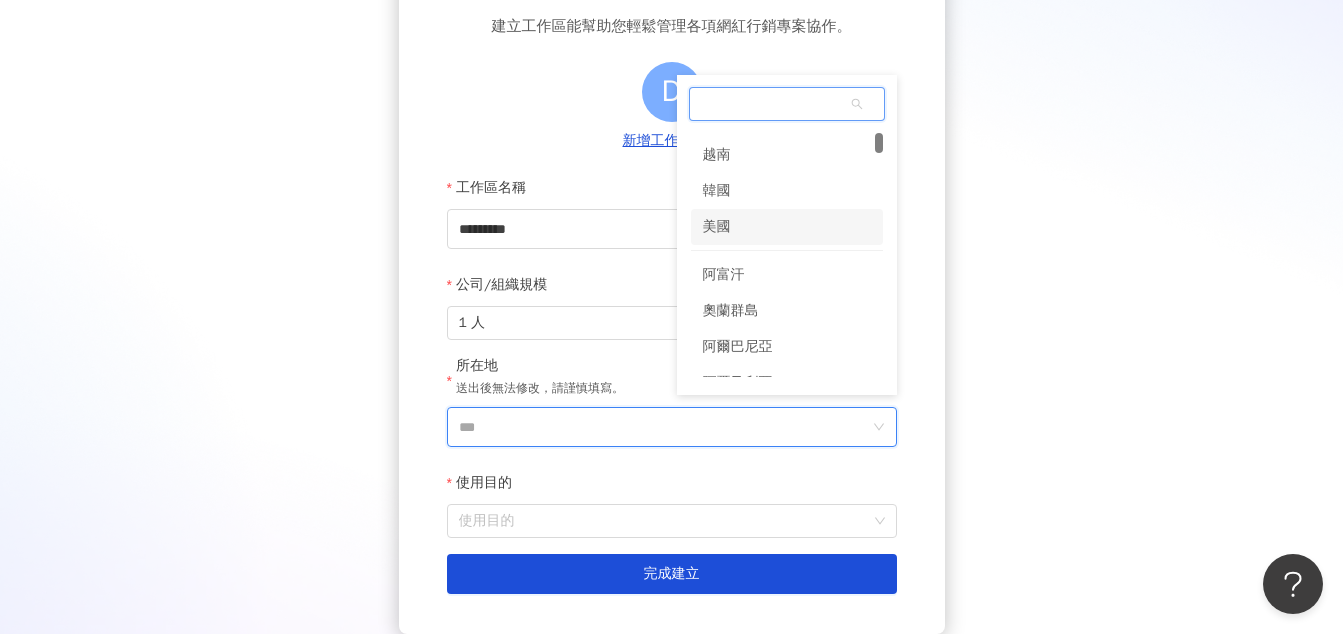 click on "美國" at bounding box center [787, 227] 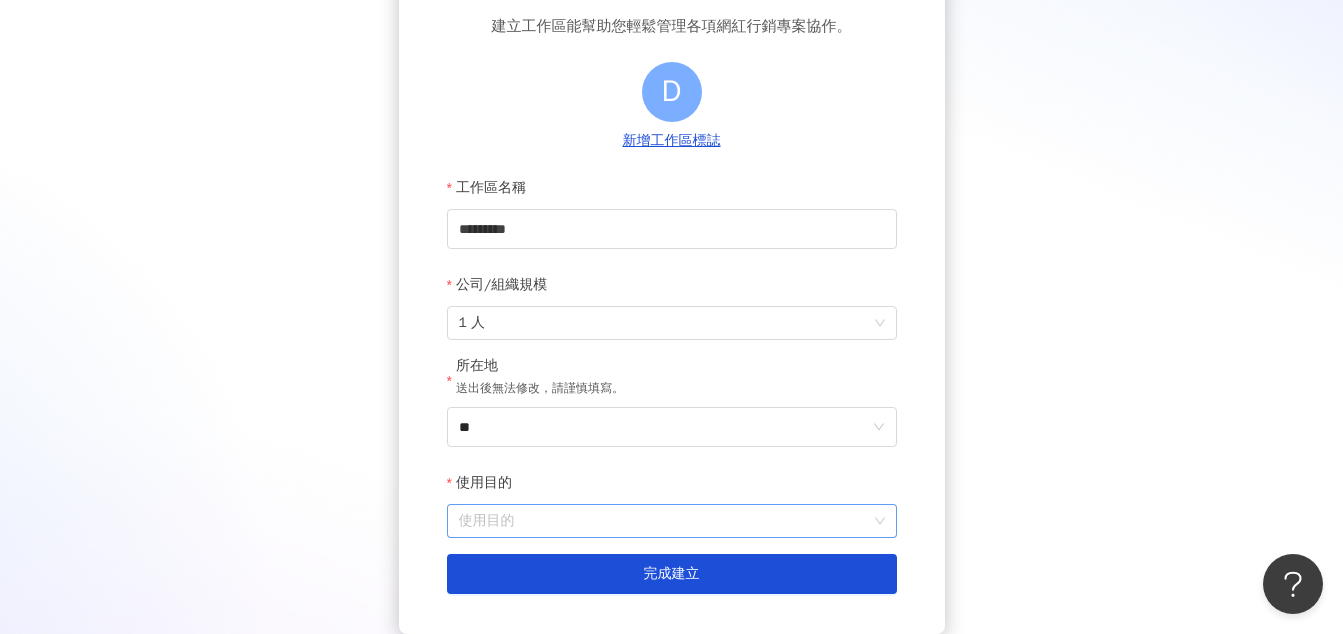click on "使用目的" at bounding box center (672, 521) 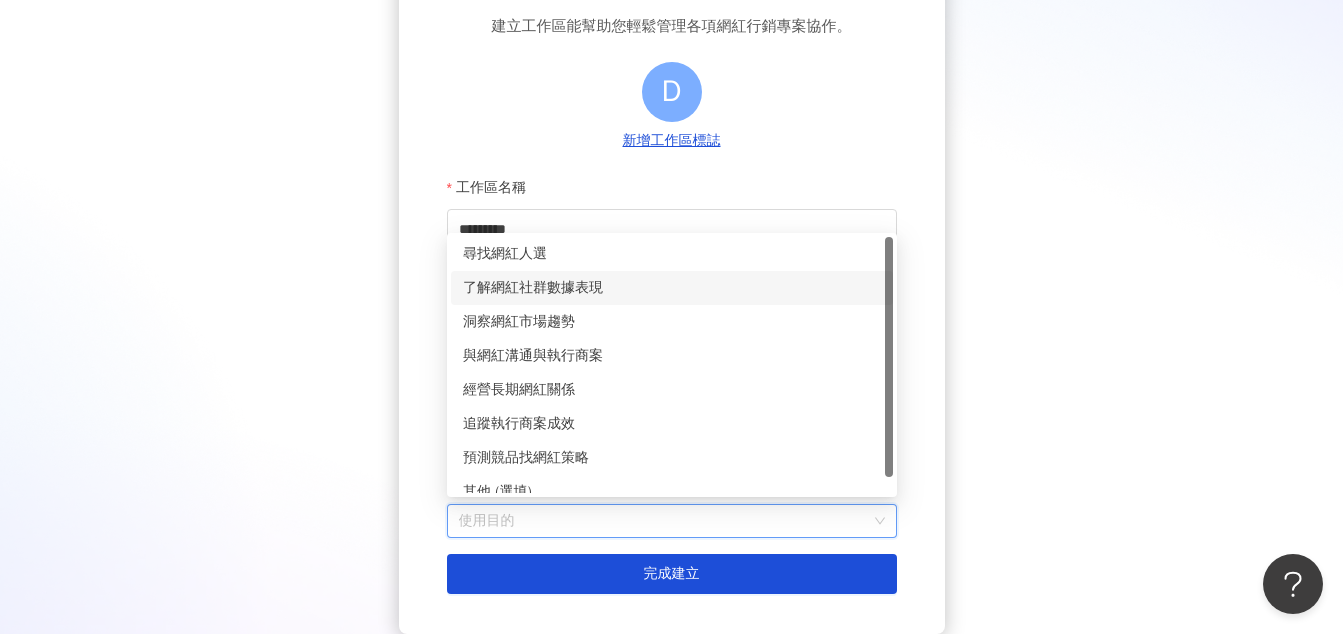 click on "了解網紅社群數據表現" at bounding box center [672, 288] 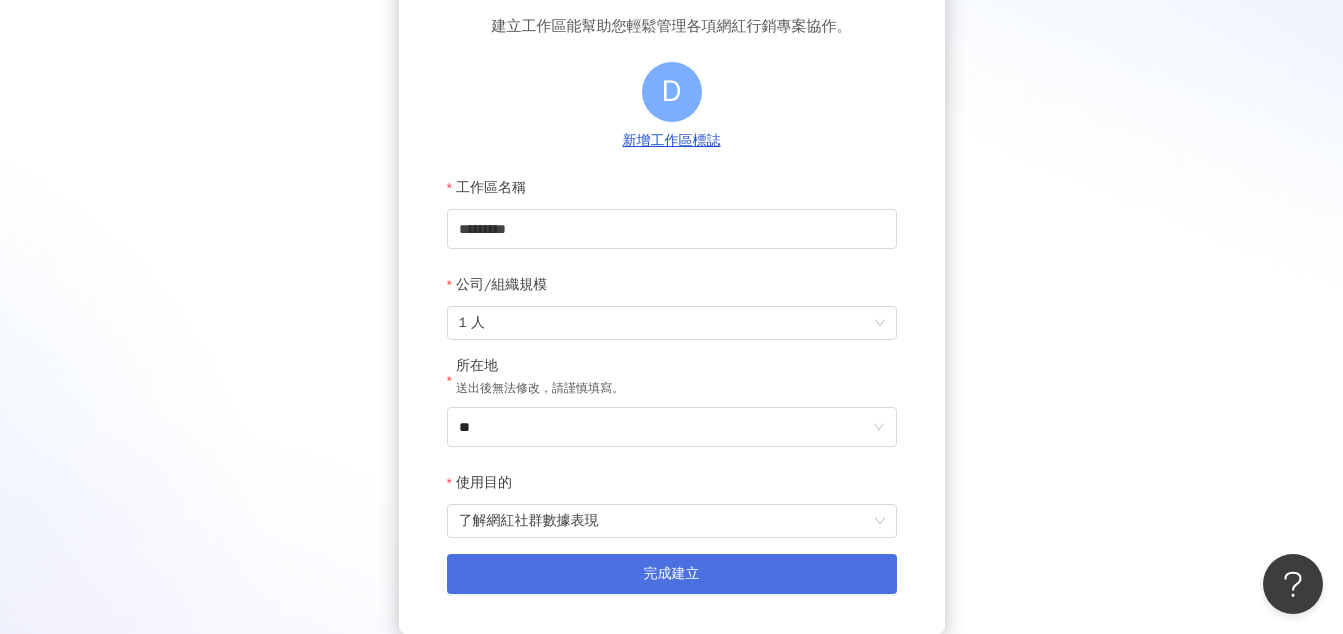 click on "完成建立" at bounding box center [672, 574] 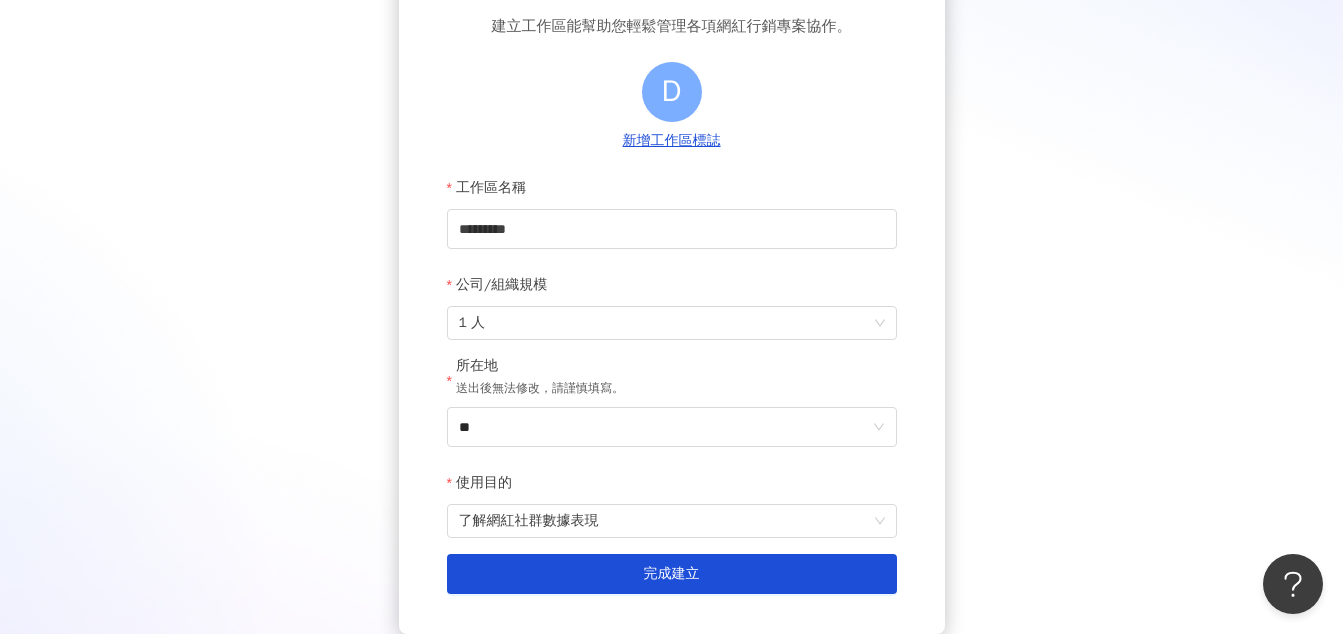 scroll, scrollTop: 92, scrollLeft: 0, axis: vertical 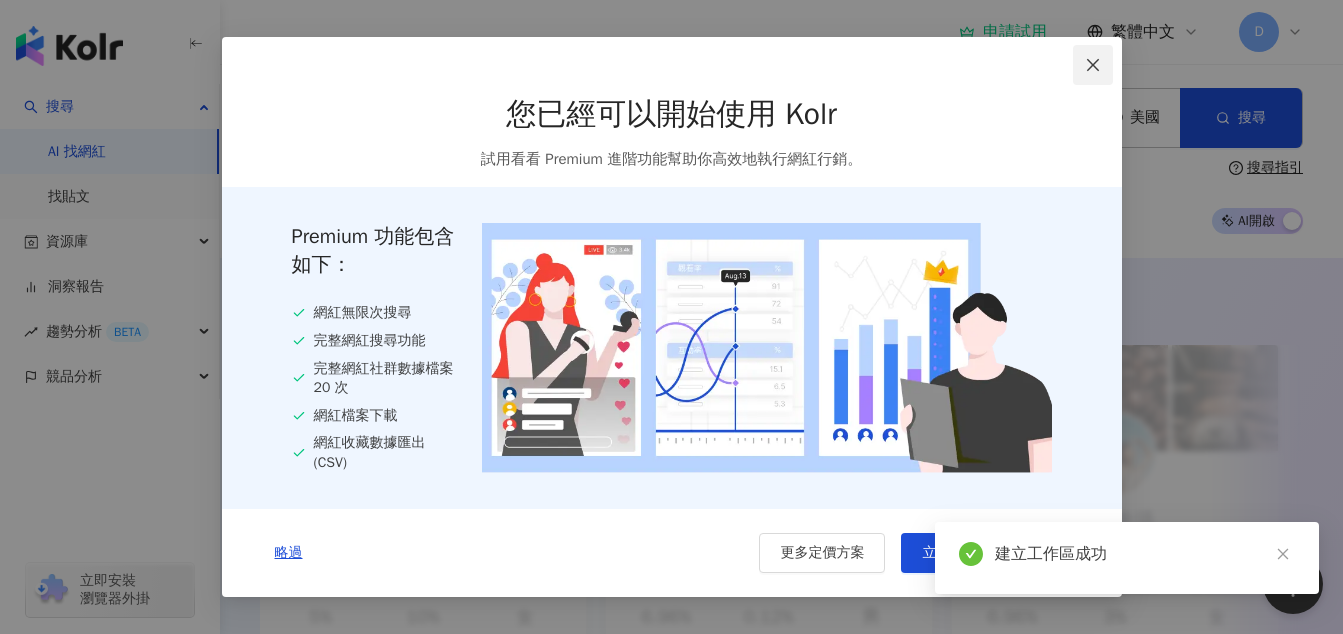 click 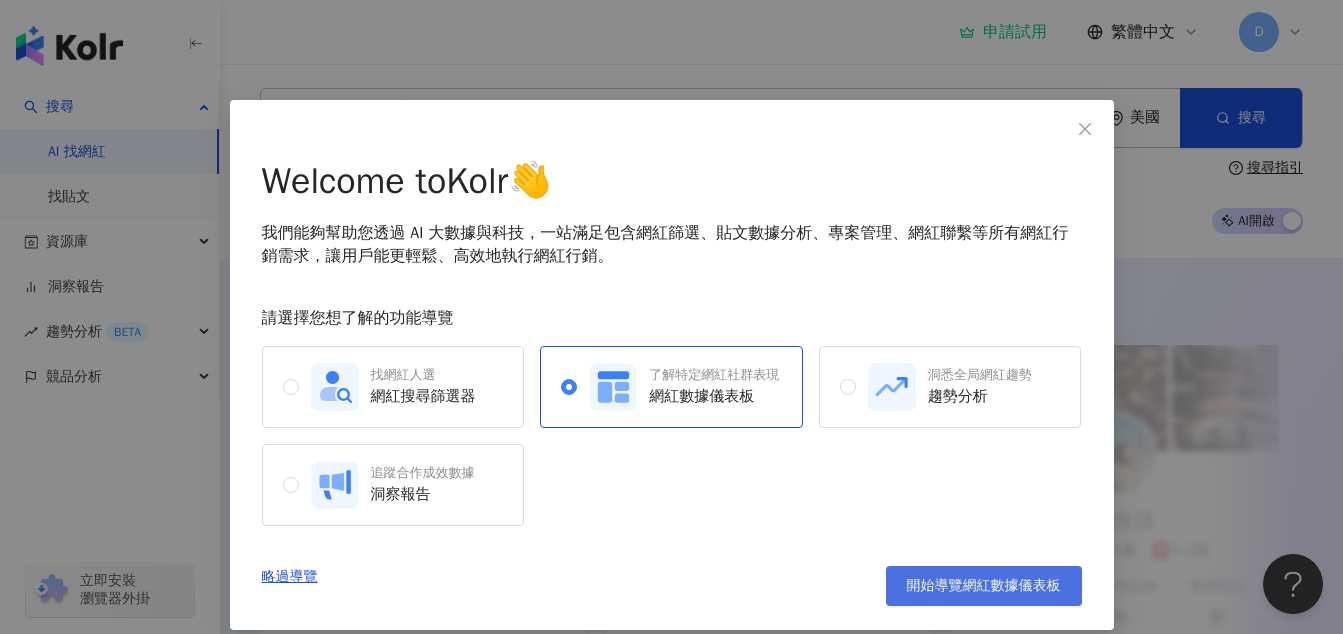 click on "開始導覽網紅數據儀表板" at bounding box center [984, 586] 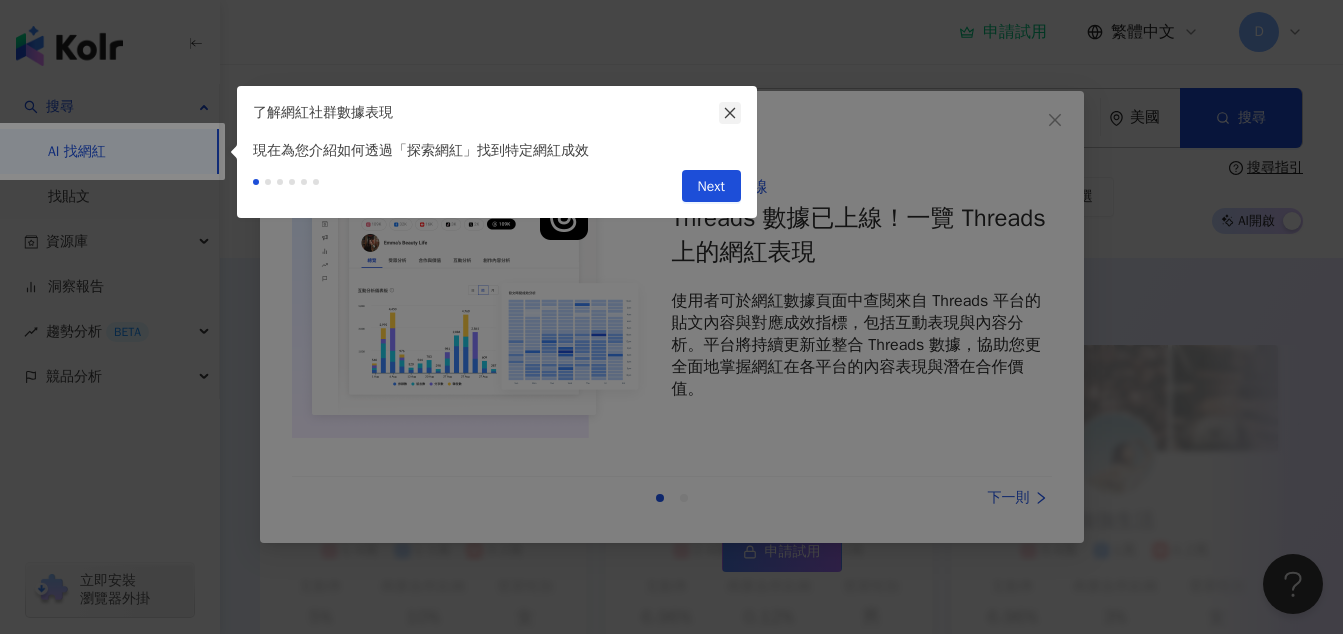 click 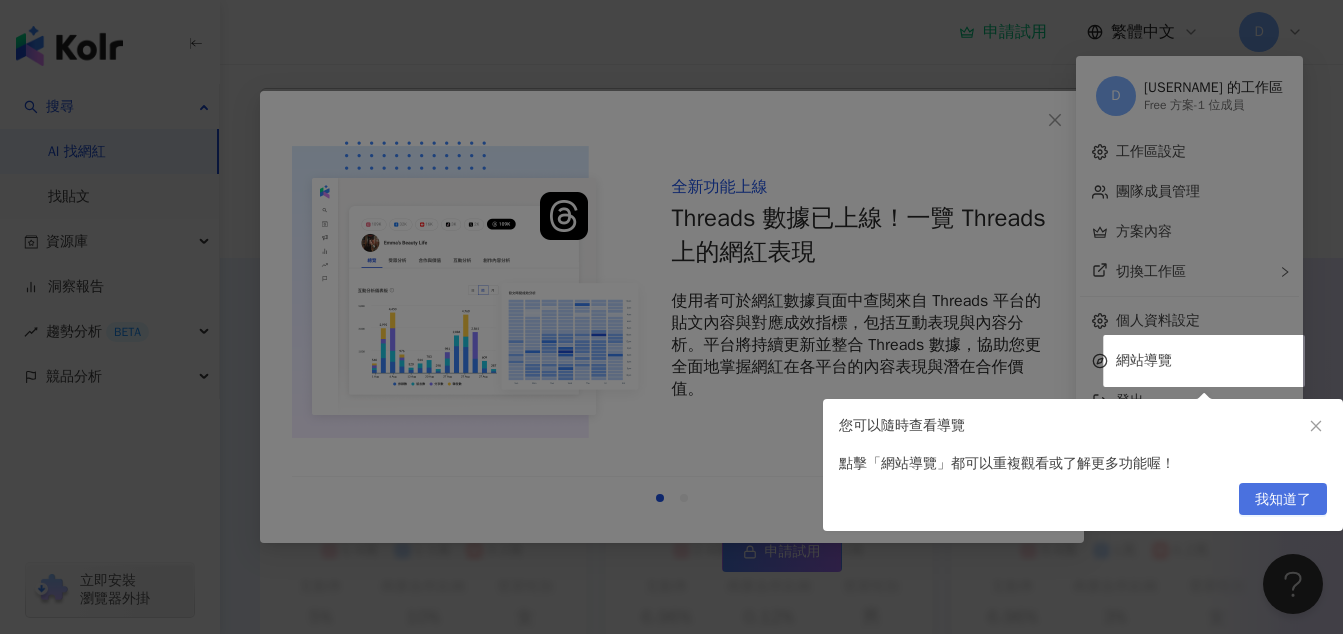 click on "我知道了" at bounding box center [1283, 500] 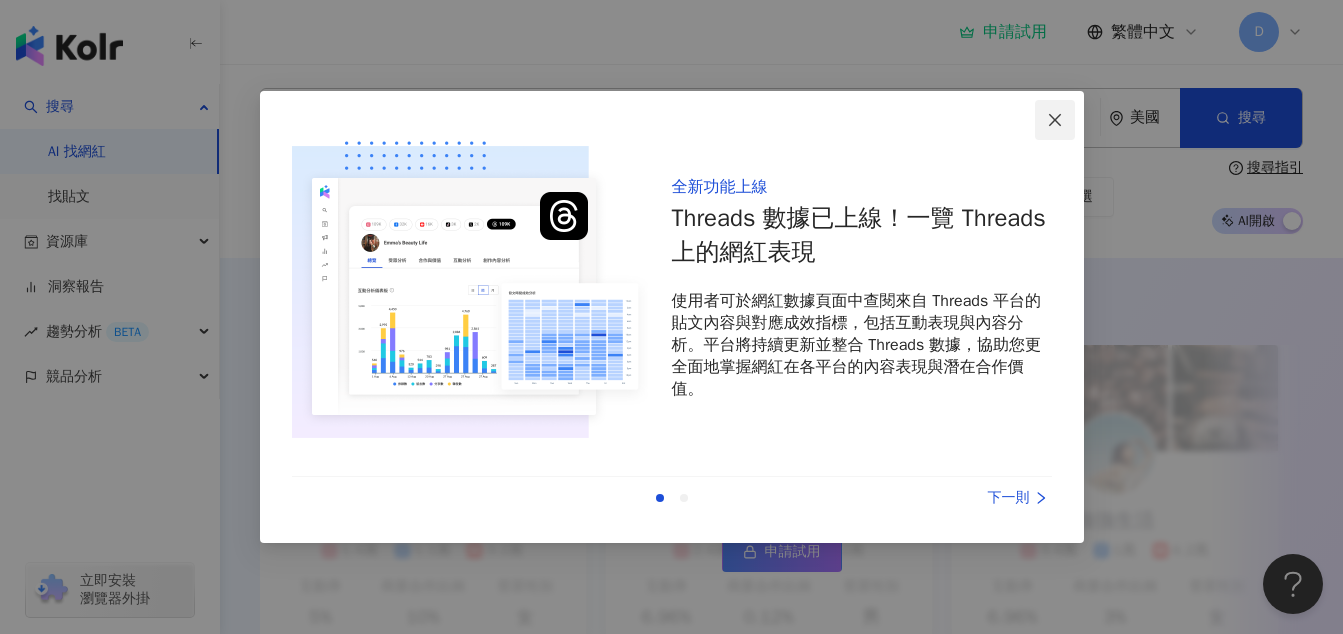 click 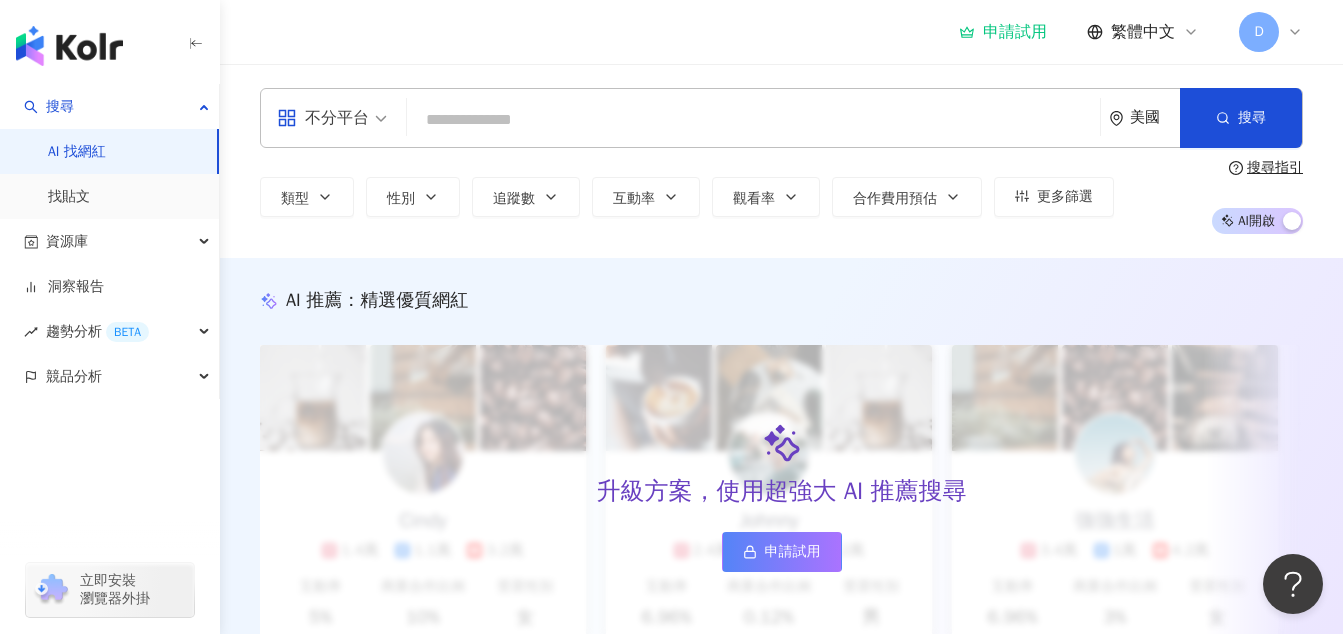 click at bounding box center [753, 120] 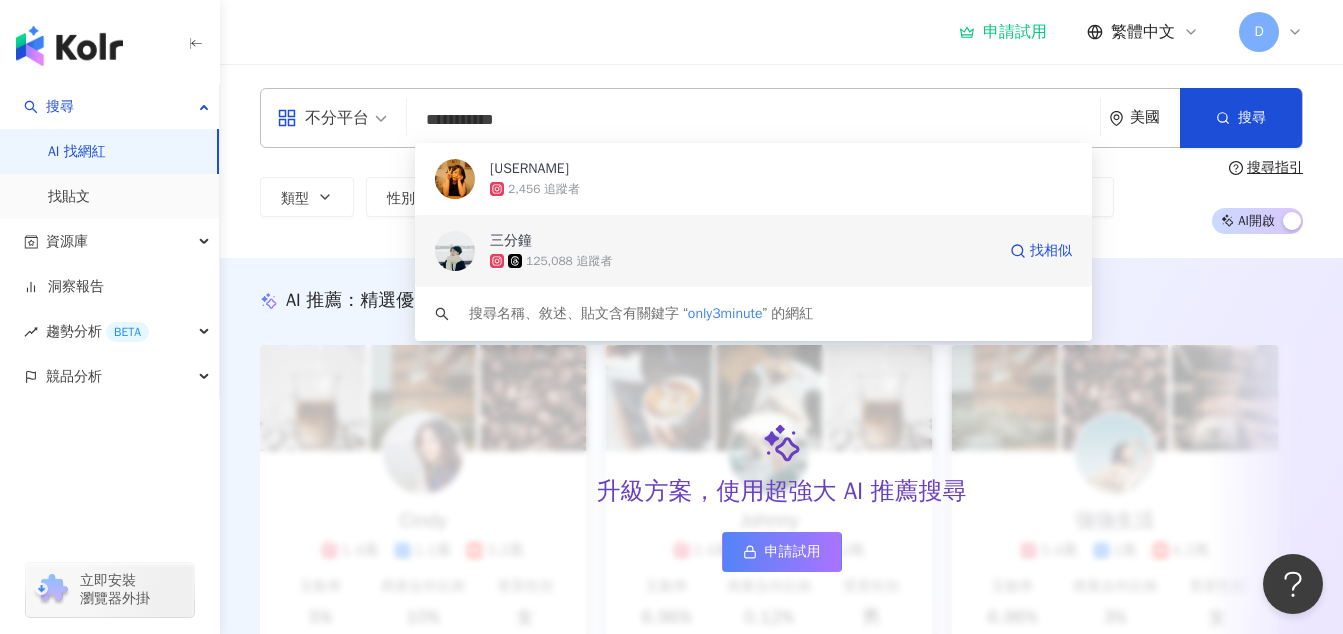 click on "125,088   追蹤者" at bounding box center (742, 261) 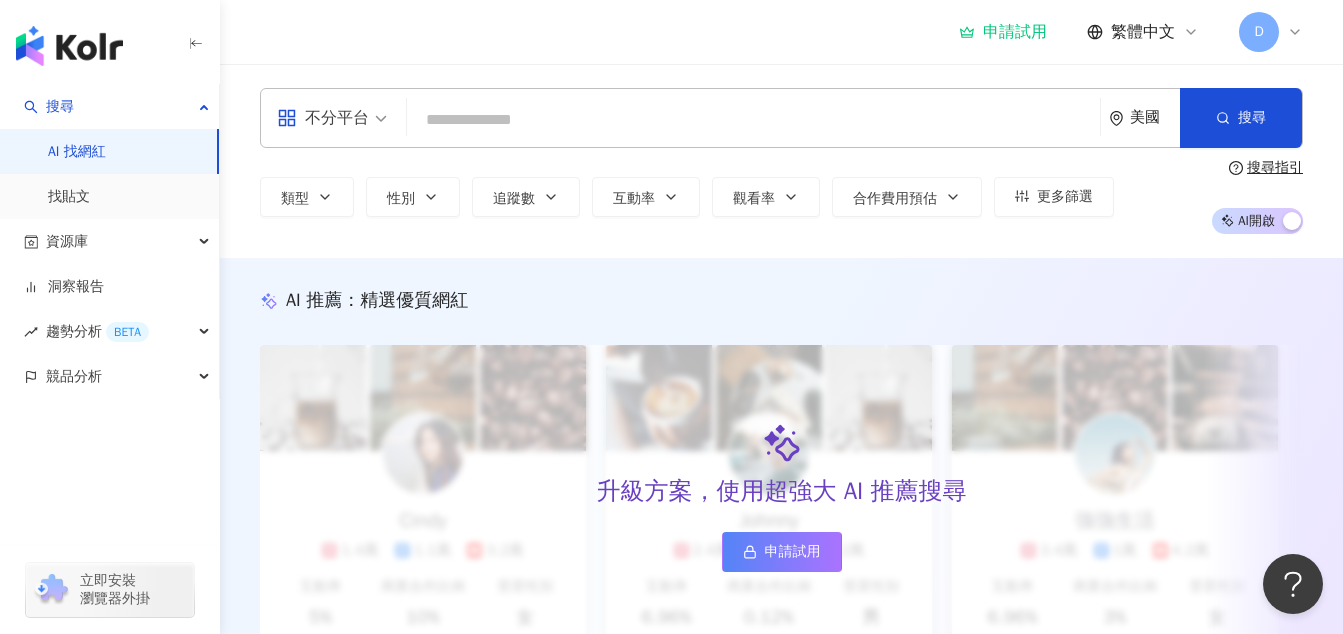 paste on "*********" 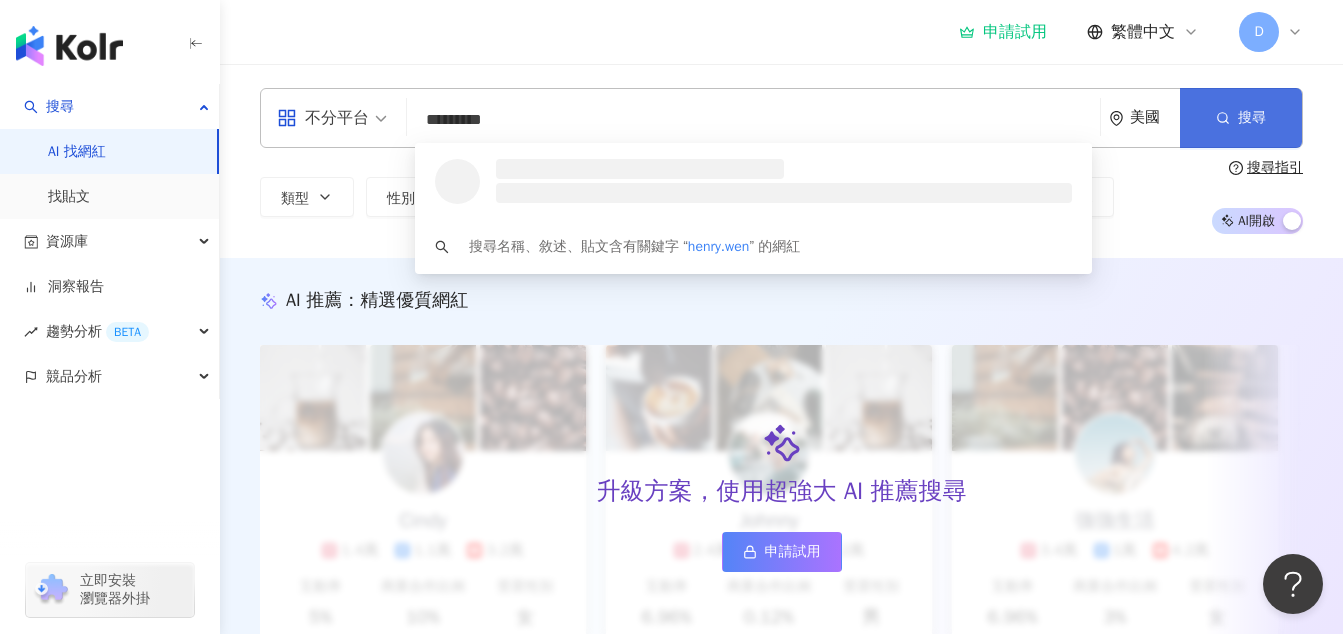 type on "*********" 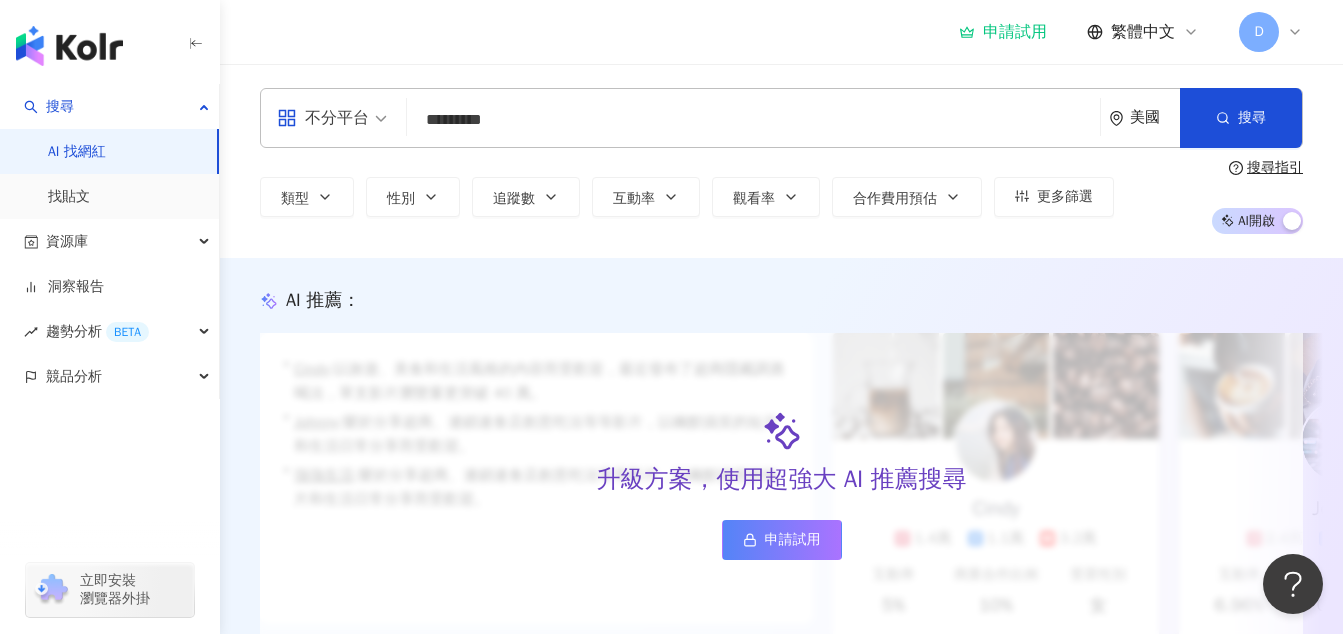 click on "*********" at bounding box center [753, 120] 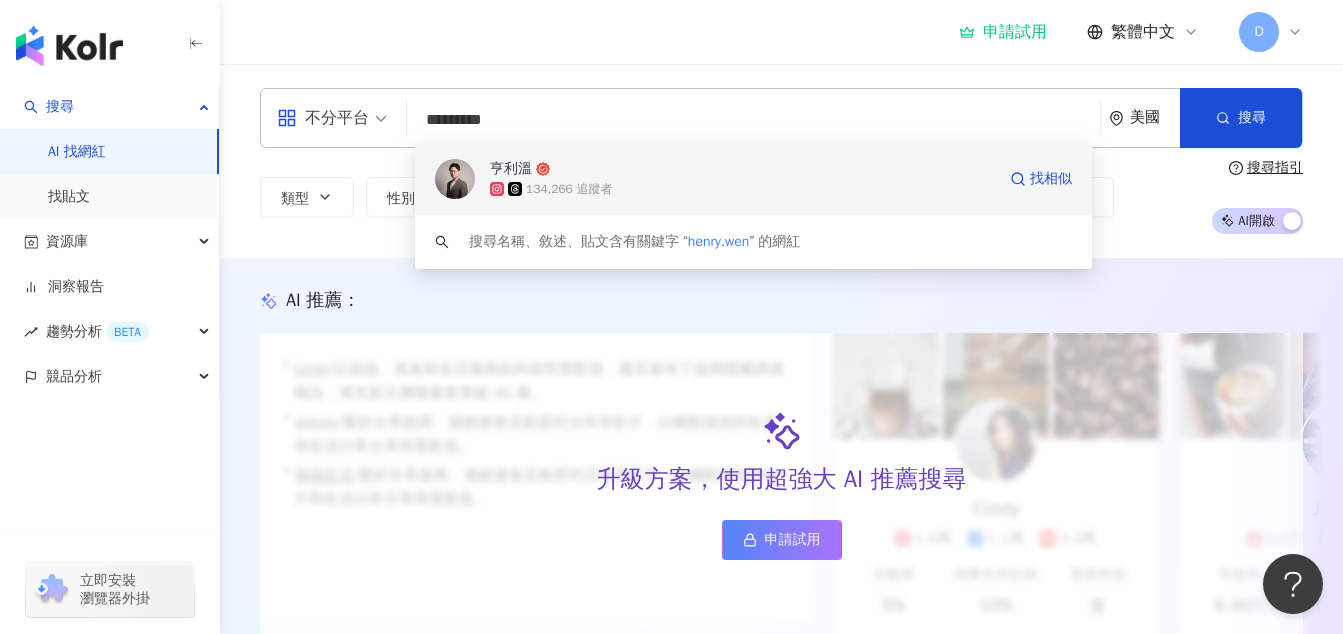 click on "134,266   追蹤者" at bounding box center (742, 189) 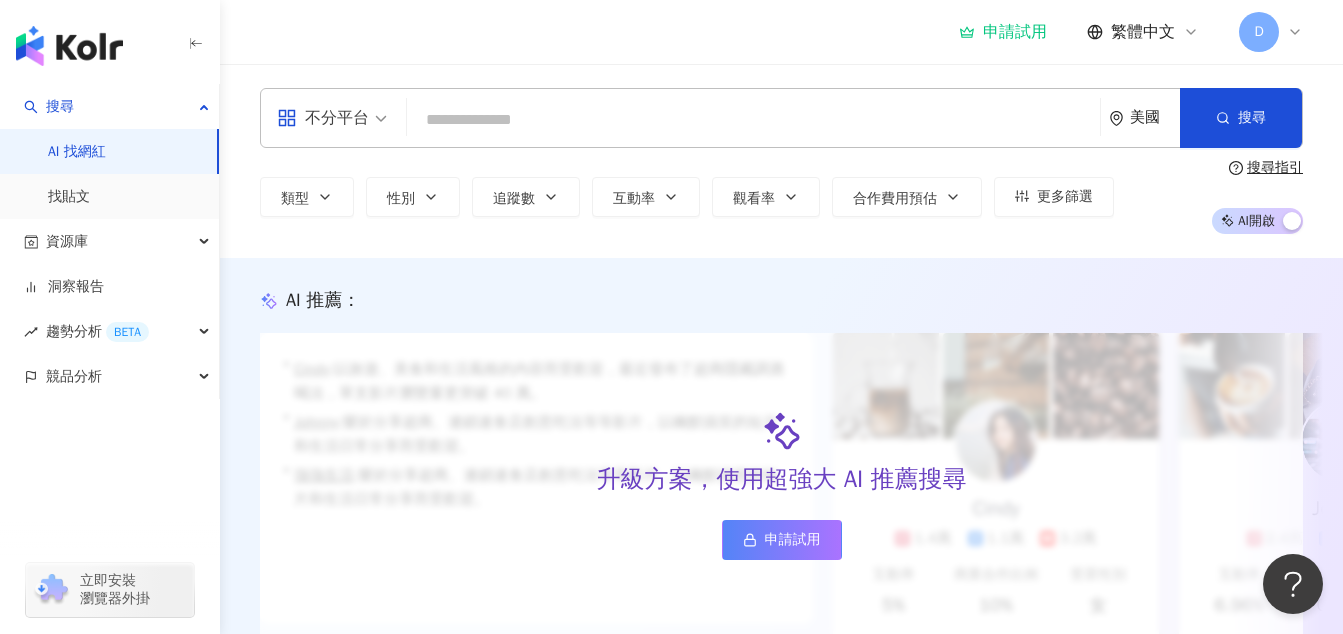 click at bounding box center (753, 120) 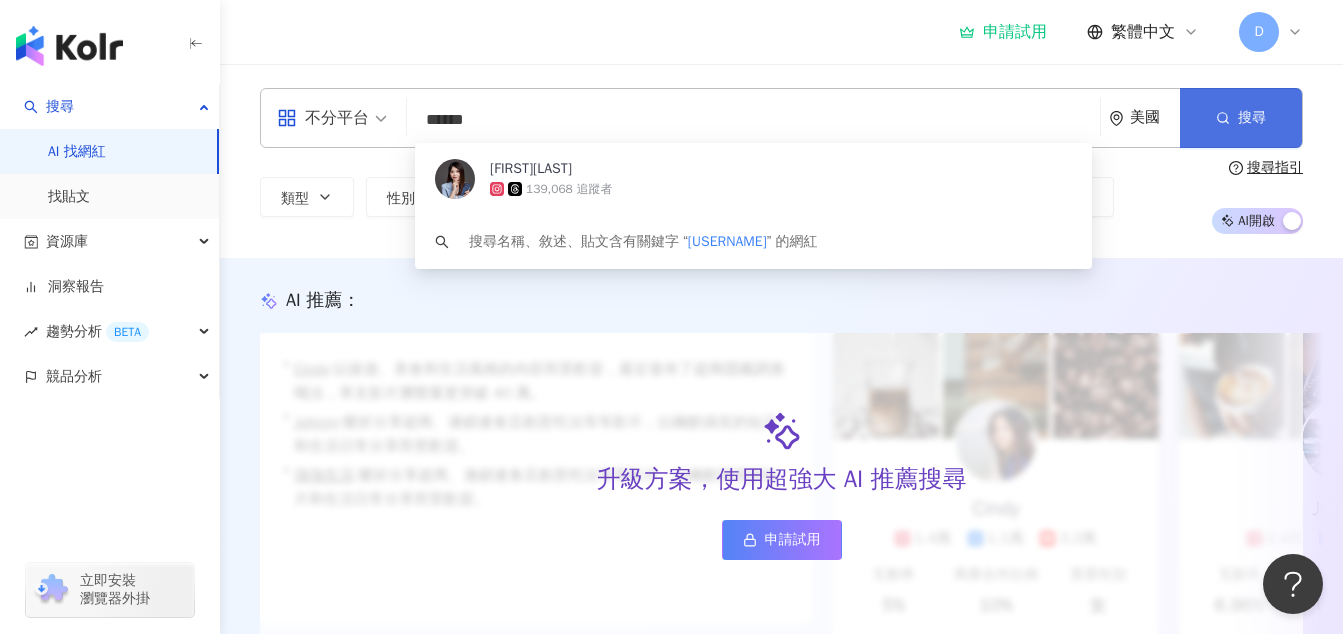 type on "******" 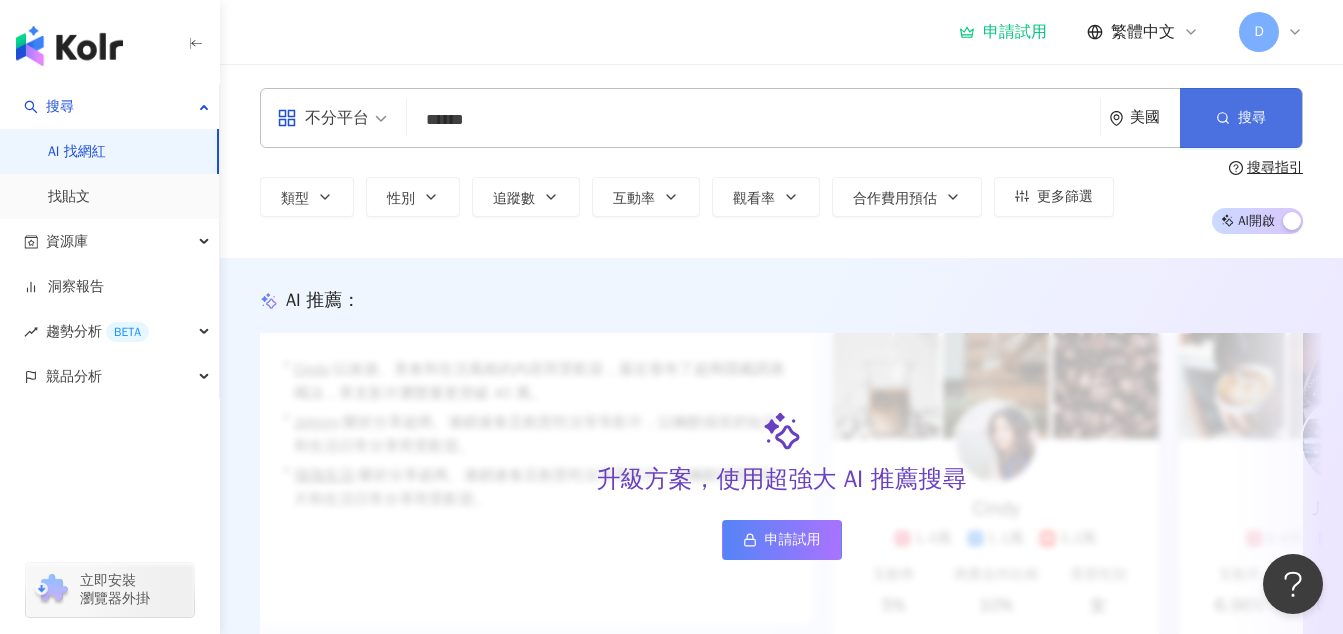 click on "搜尋" at bounding box center (1241, 118) 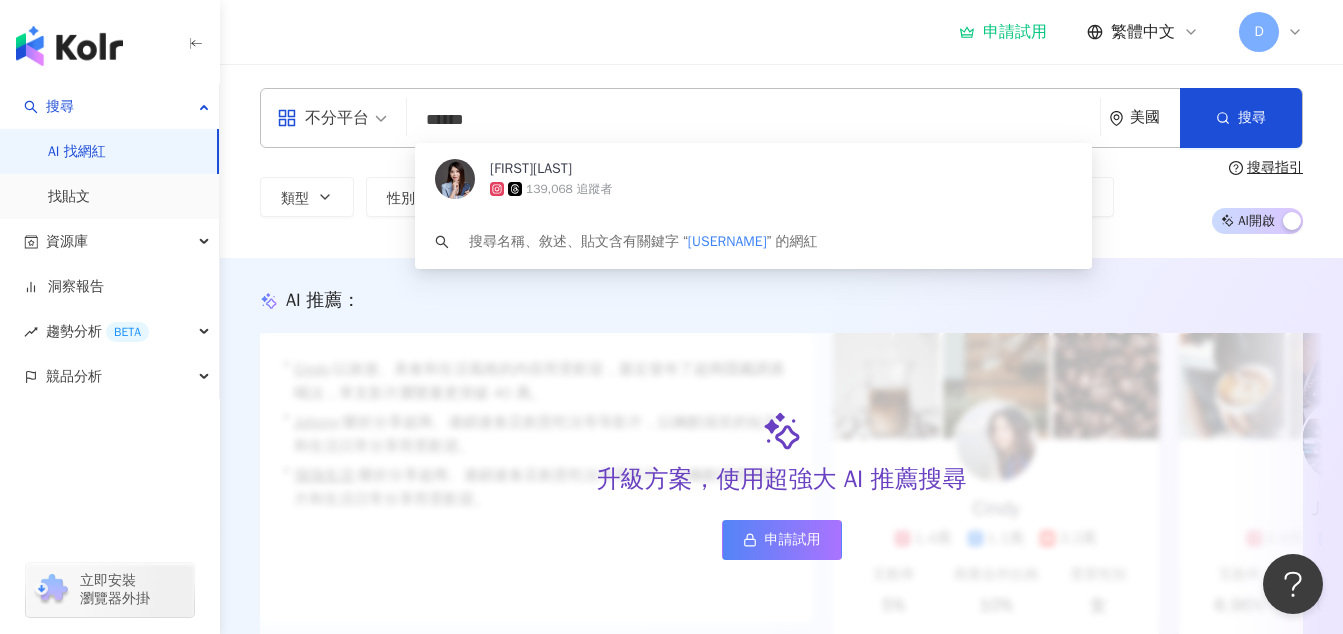 click on "******" at bounding box center [753, 120] 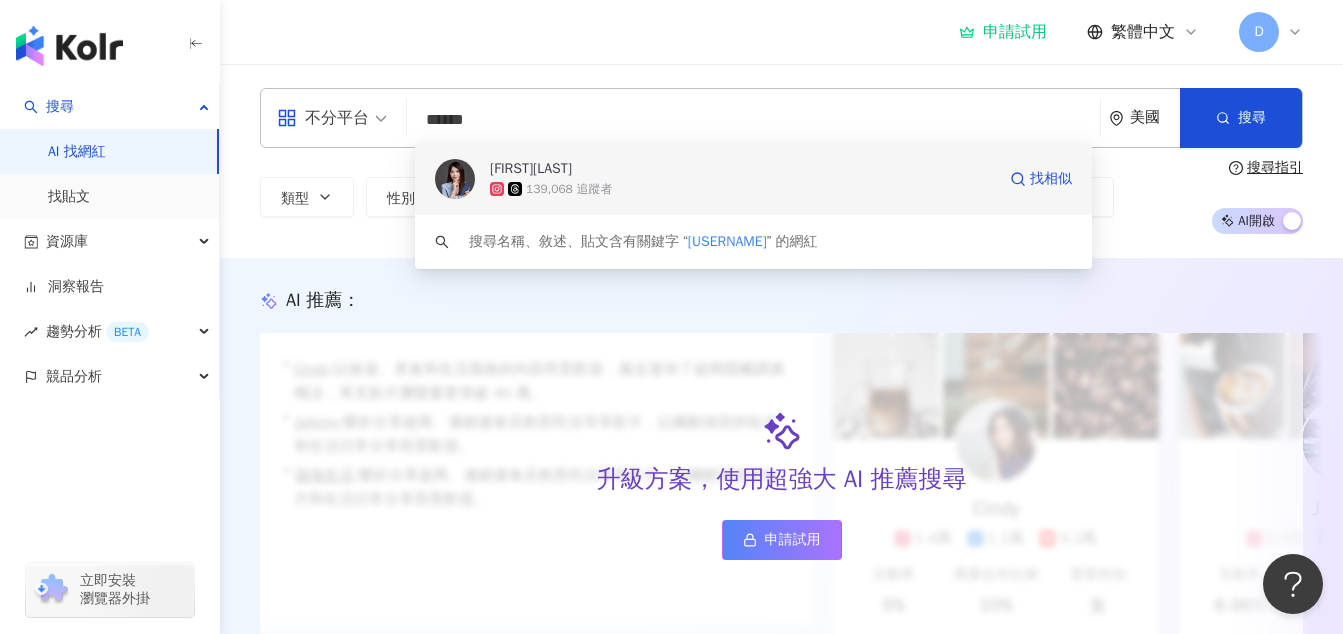 click on "Eugenia叡一" at bounding box center (742, 169) 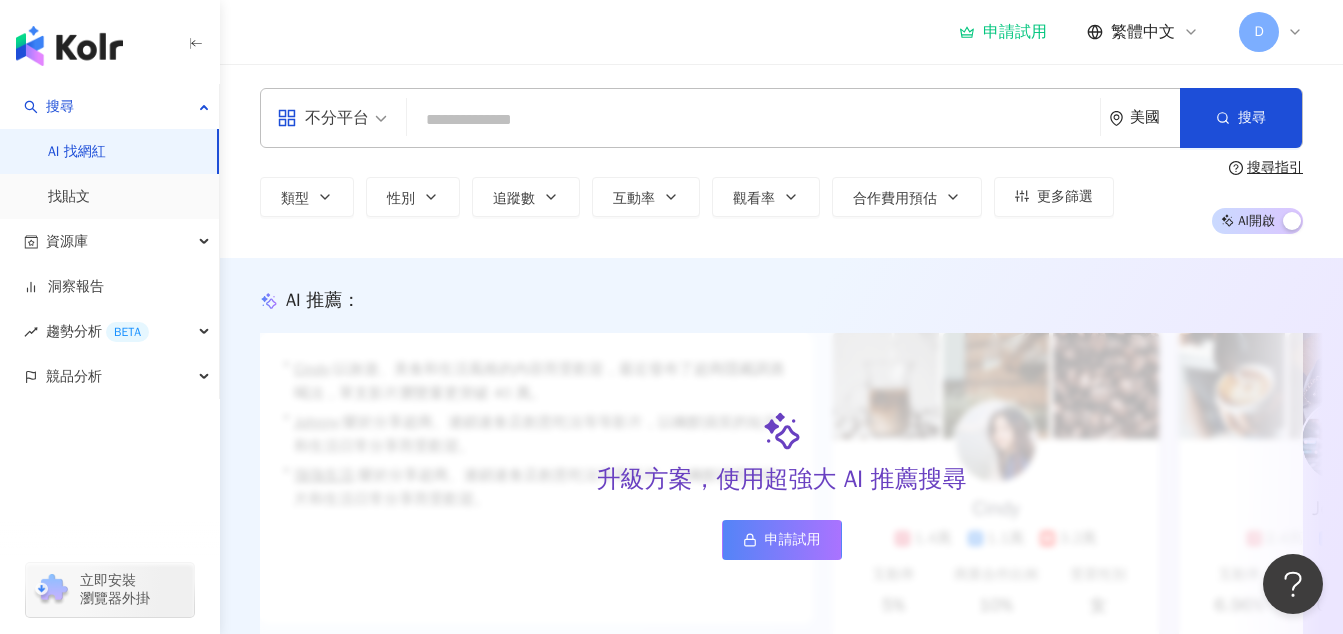 click at bounding box center (753, 120) 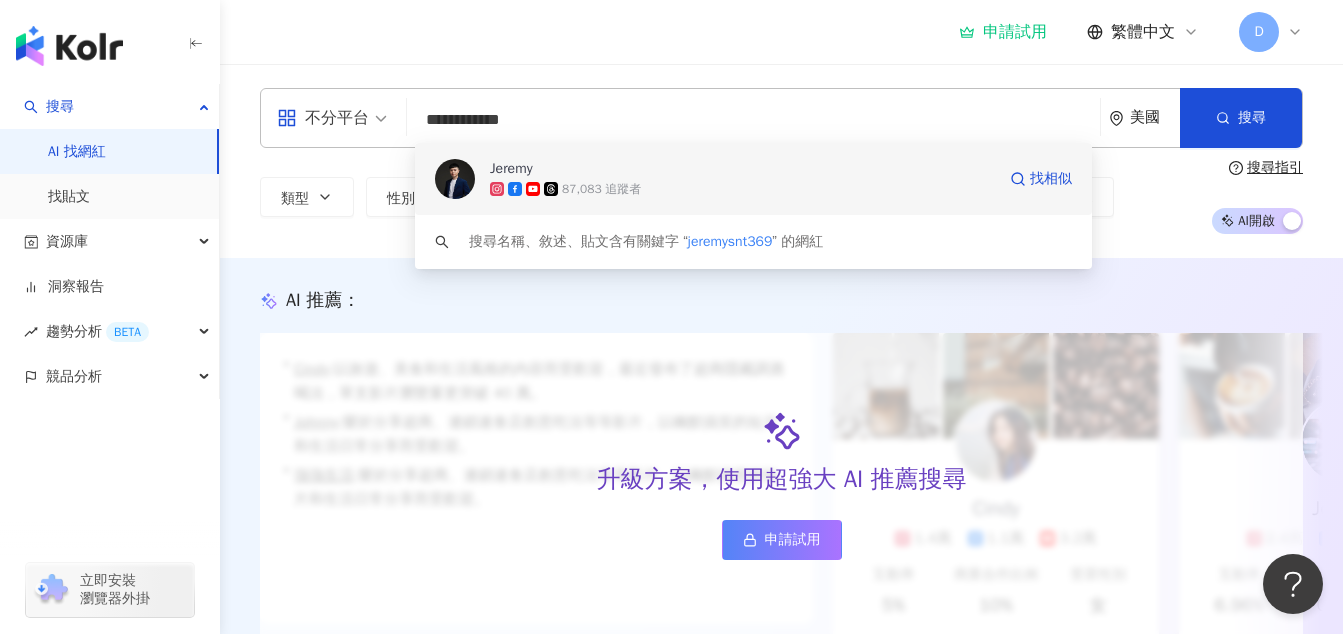 click at bounding box center (455, 179) 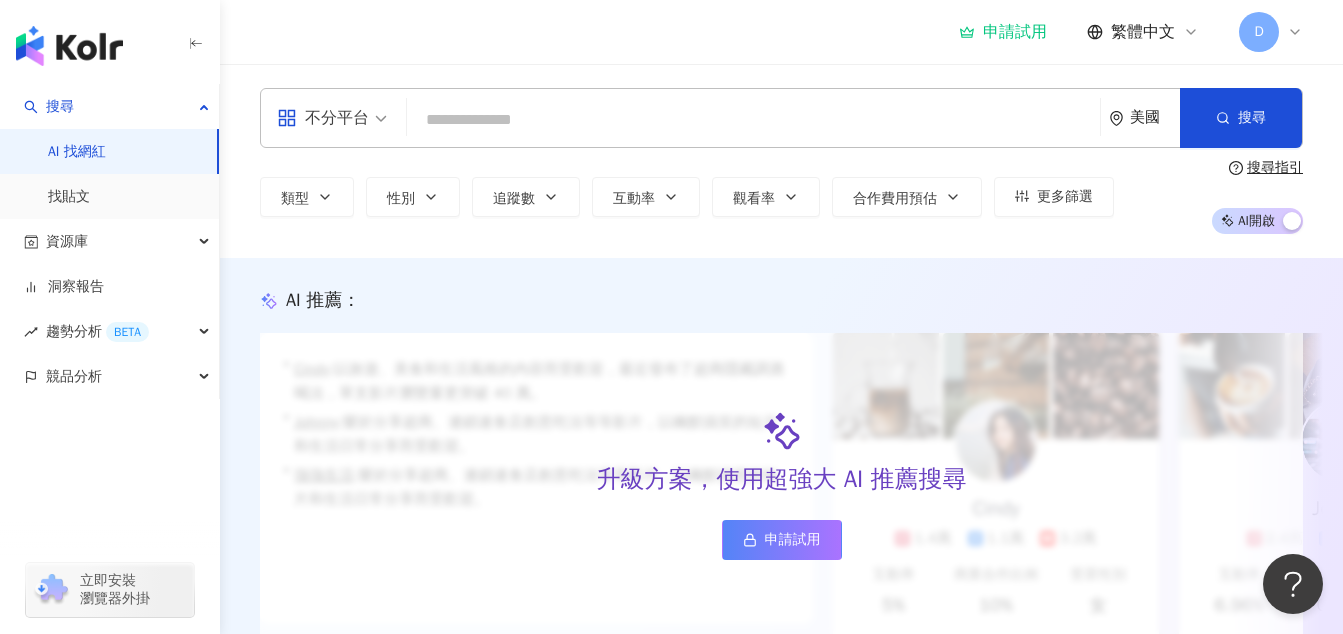 paste on "**********" 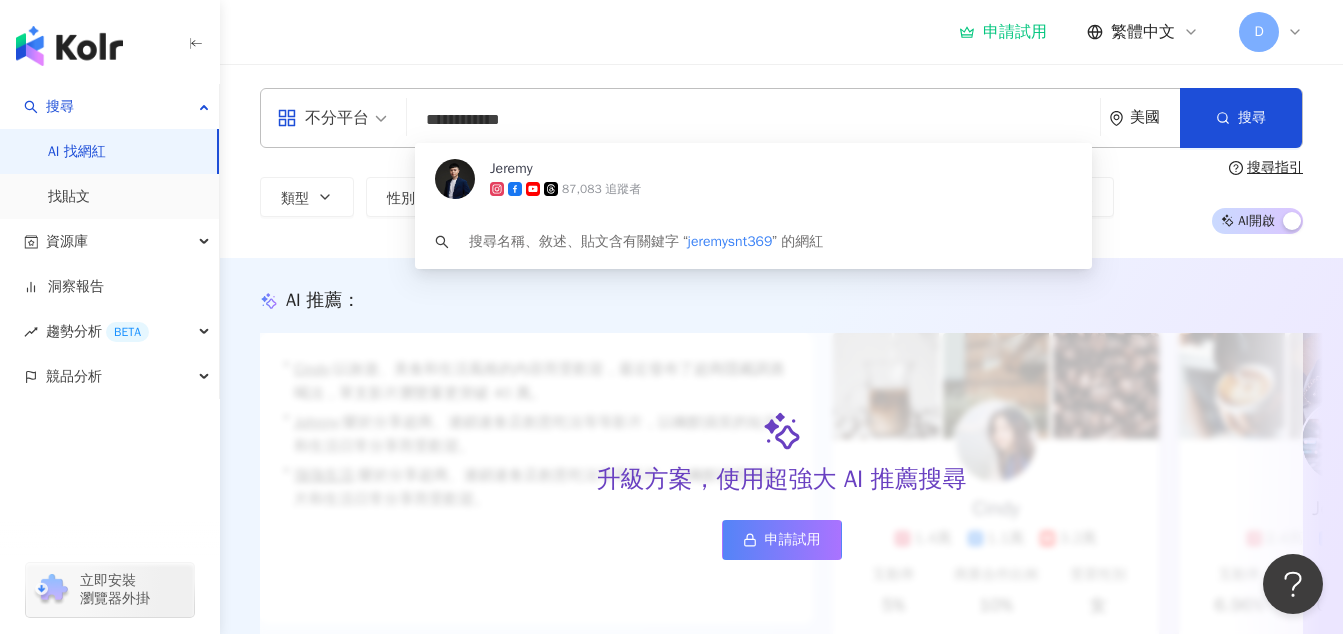 drag, startPoint x: 584, startPoint y: 120, endPoint x: 396, endPoint y: 116, distance: 188.04254 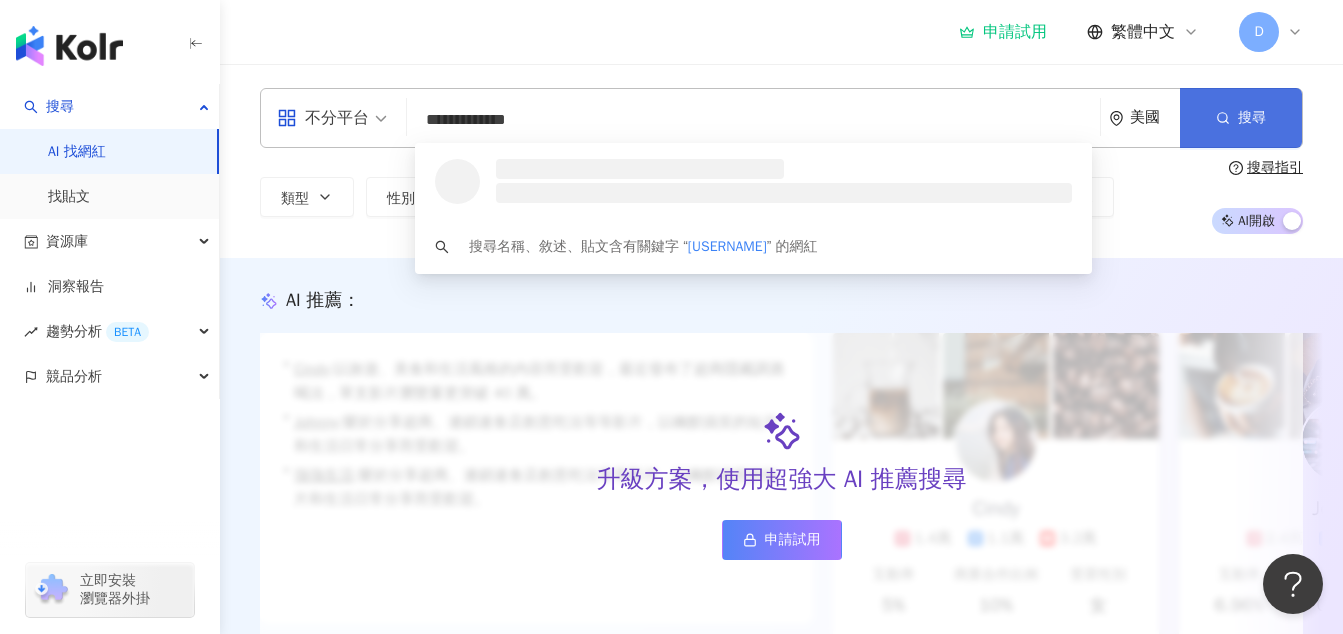 type on "**********" 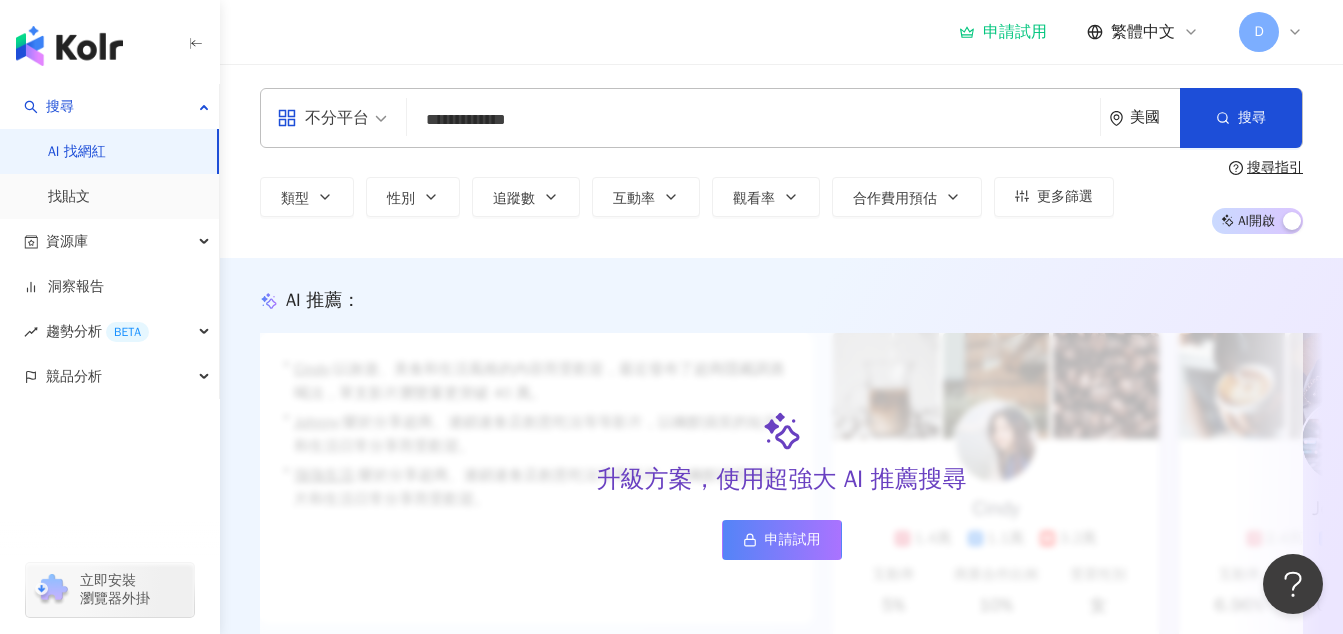 click on "**********" at bounding box center [753, 120] 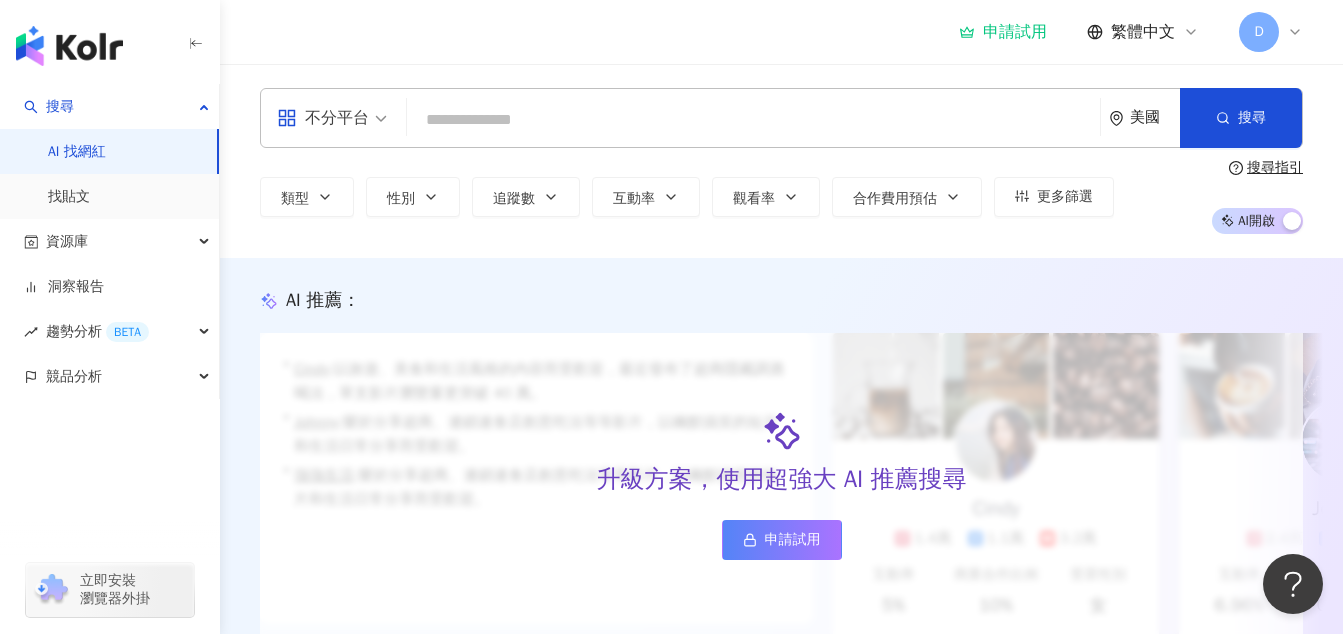 paste on "**********" 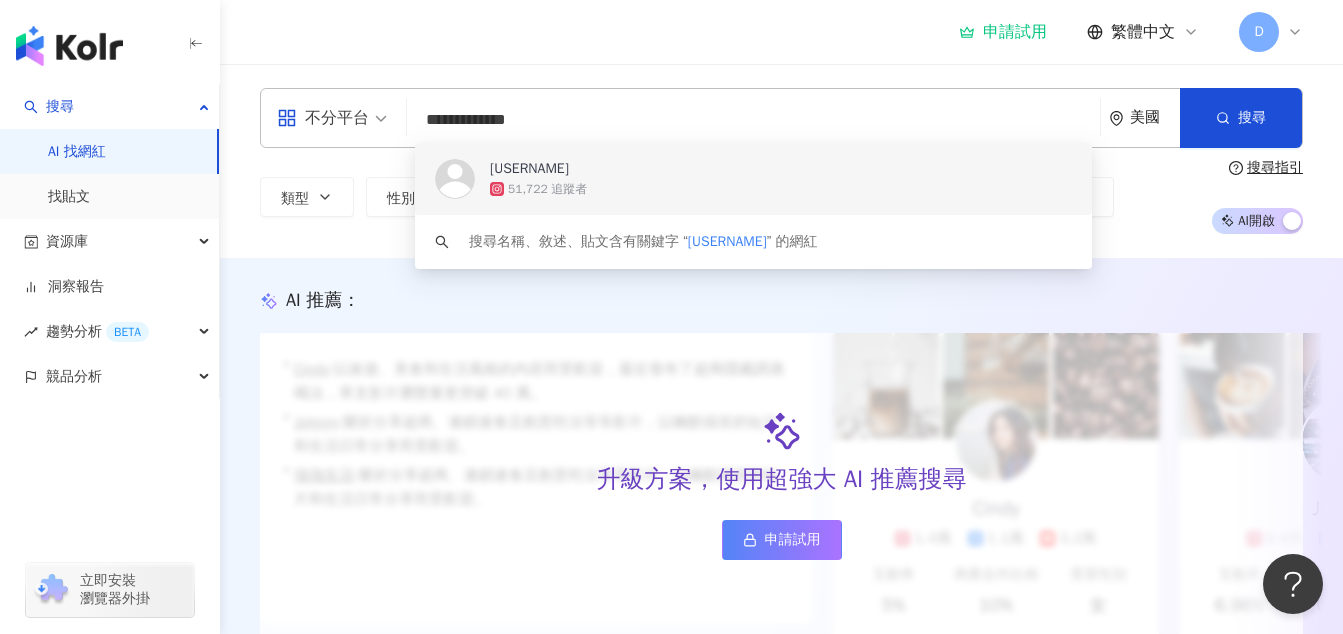 click on "51,722   追蹤者" at bounding box center [781, 189] 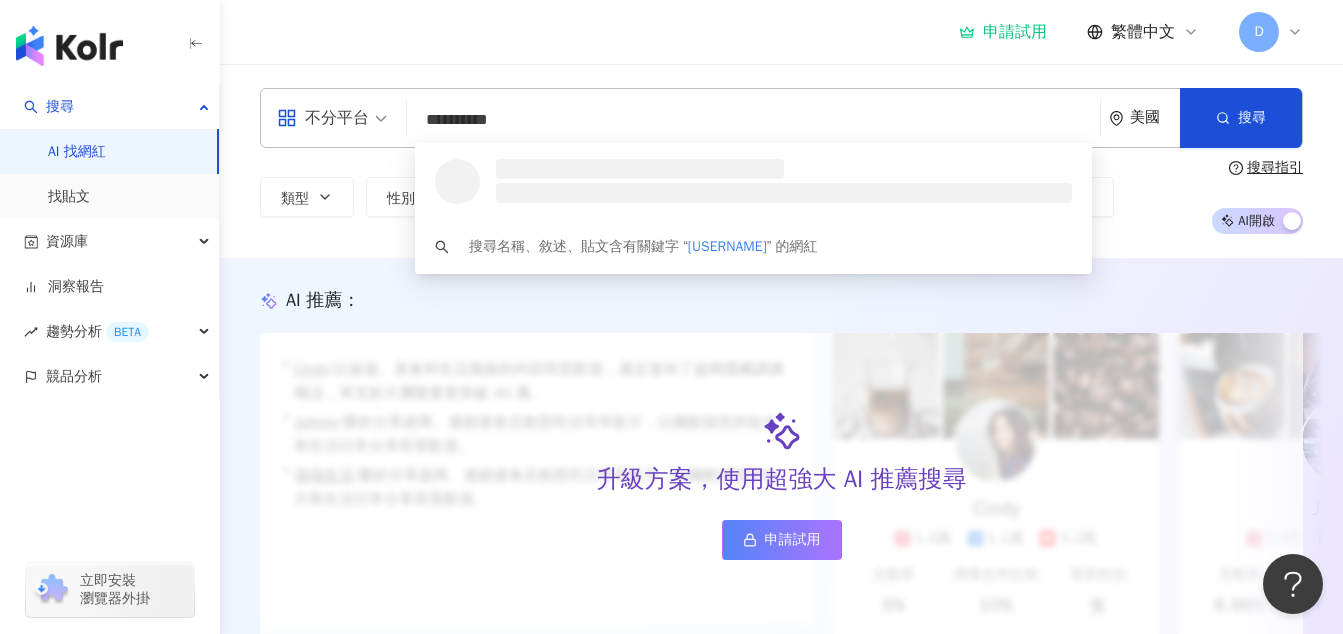 type on "**********" 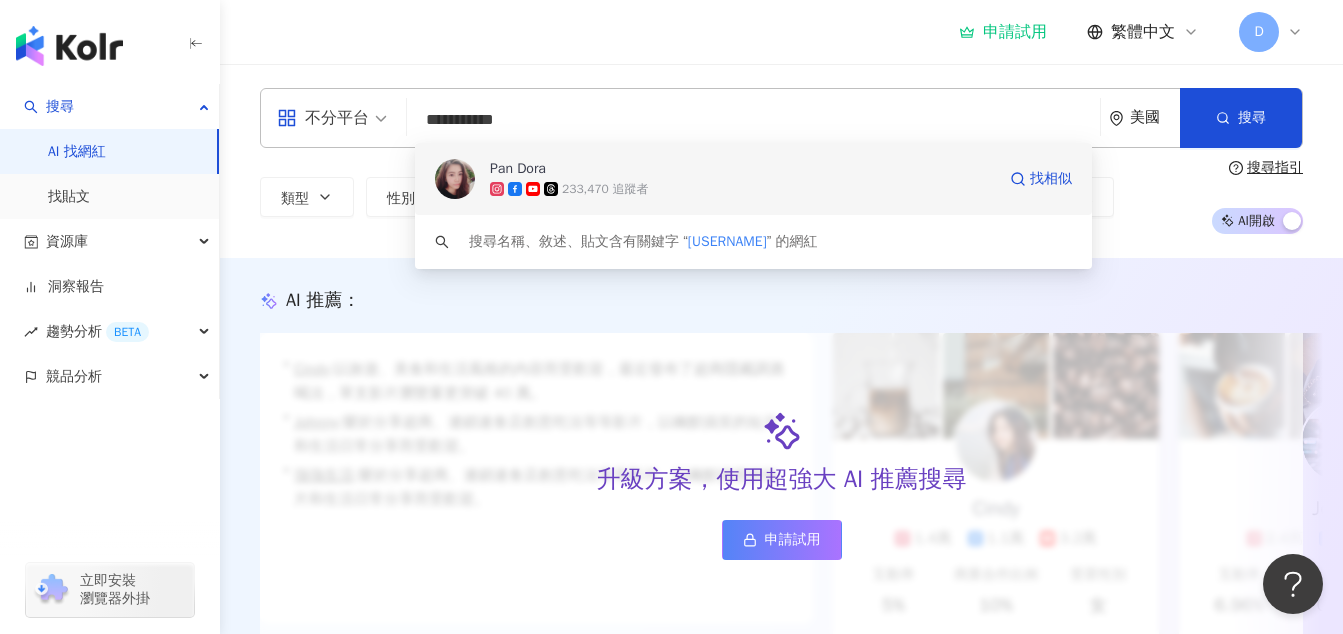 click on "233,470   追蹤者" at bounding box center (742, 189) 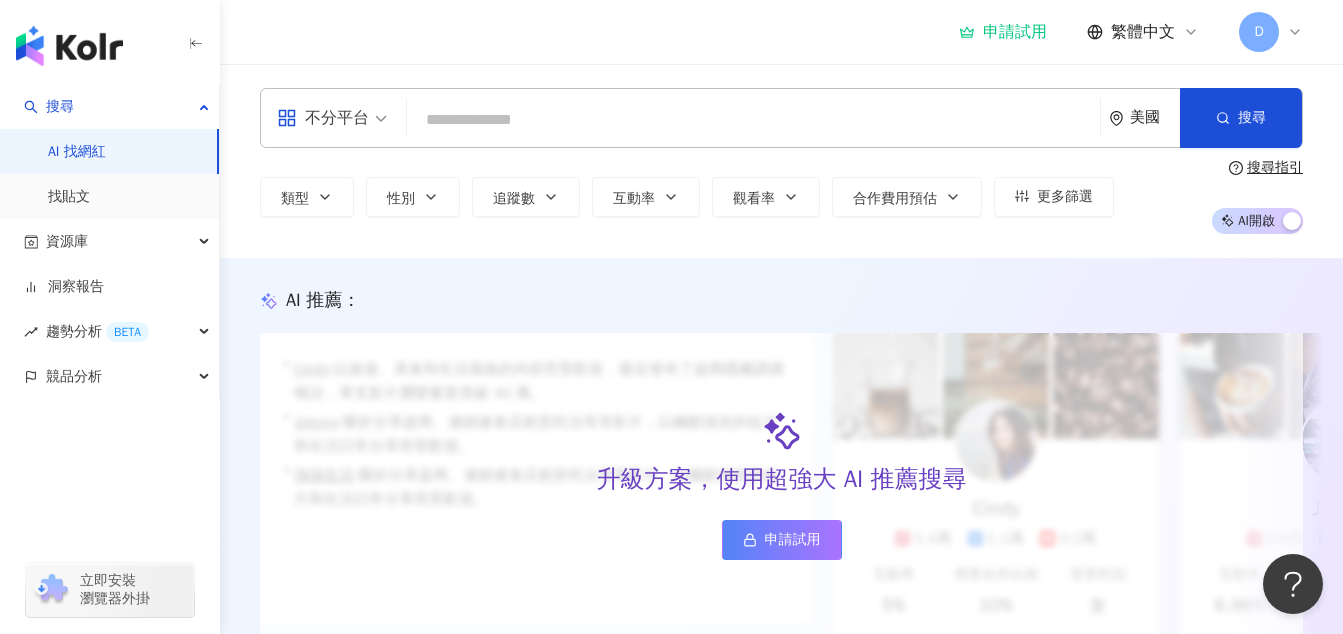 paste on "**********" 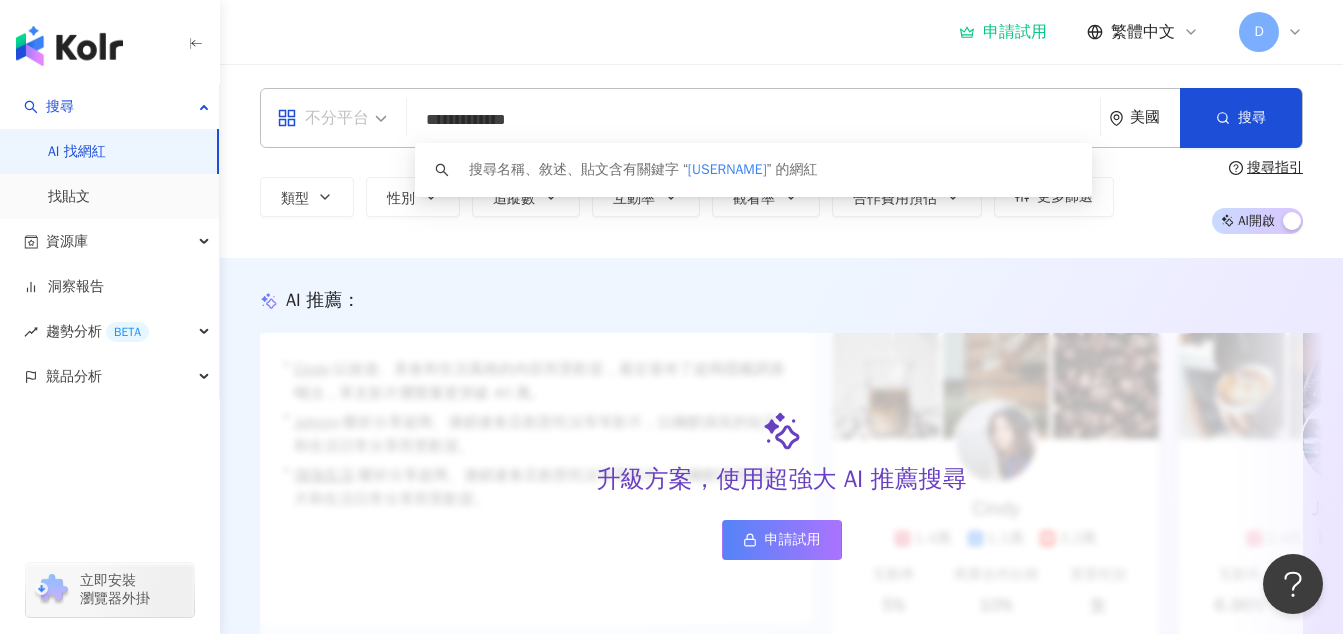 click on "不分平台" at bounding box center [323, 118] 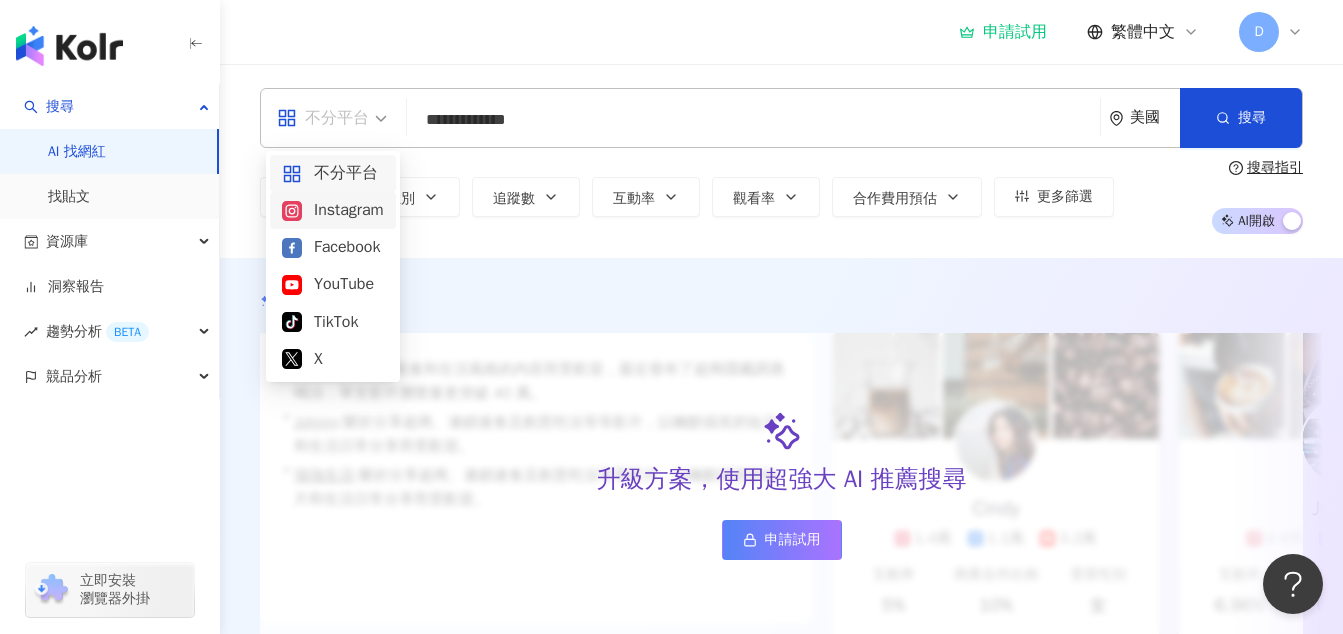 click on "Instagram" at bounding box center [333, 210] 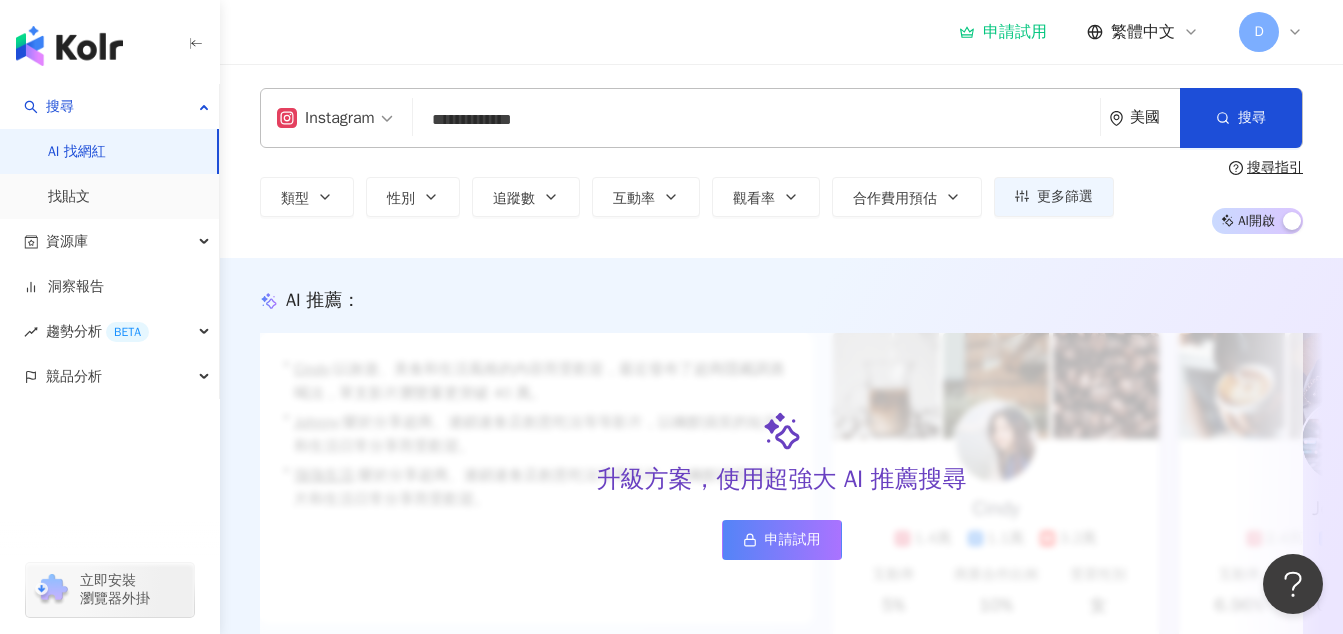 click on "**********" at bounding box center [756, 120] 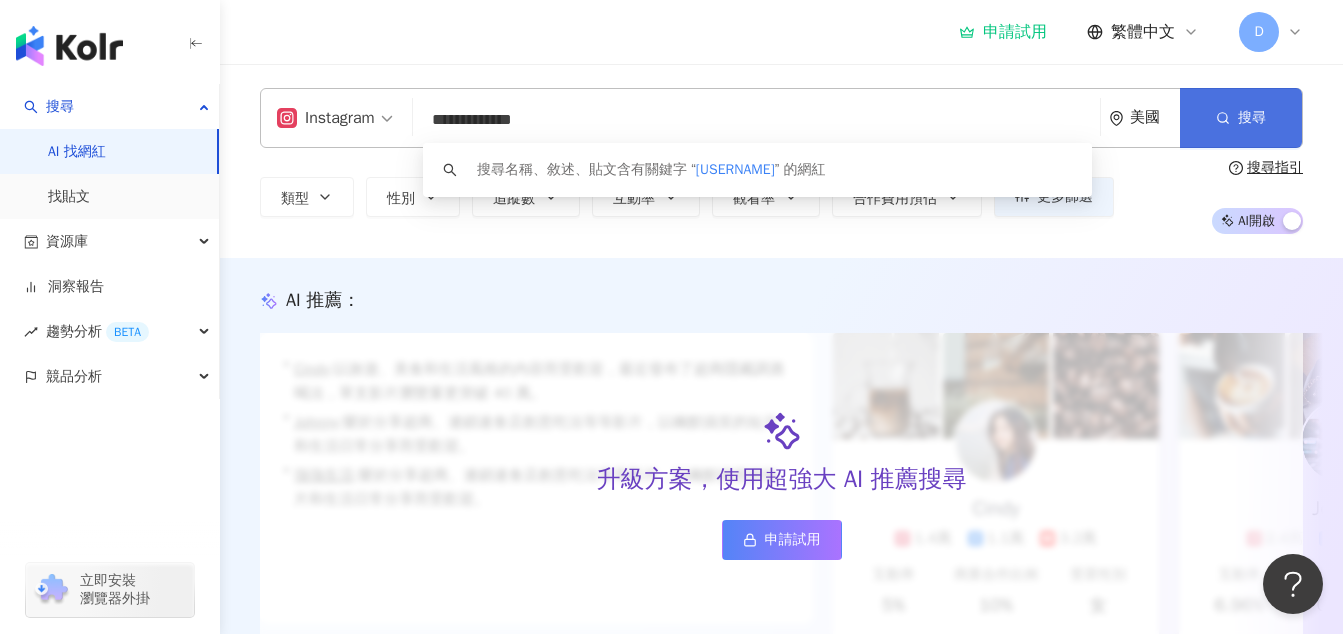 click 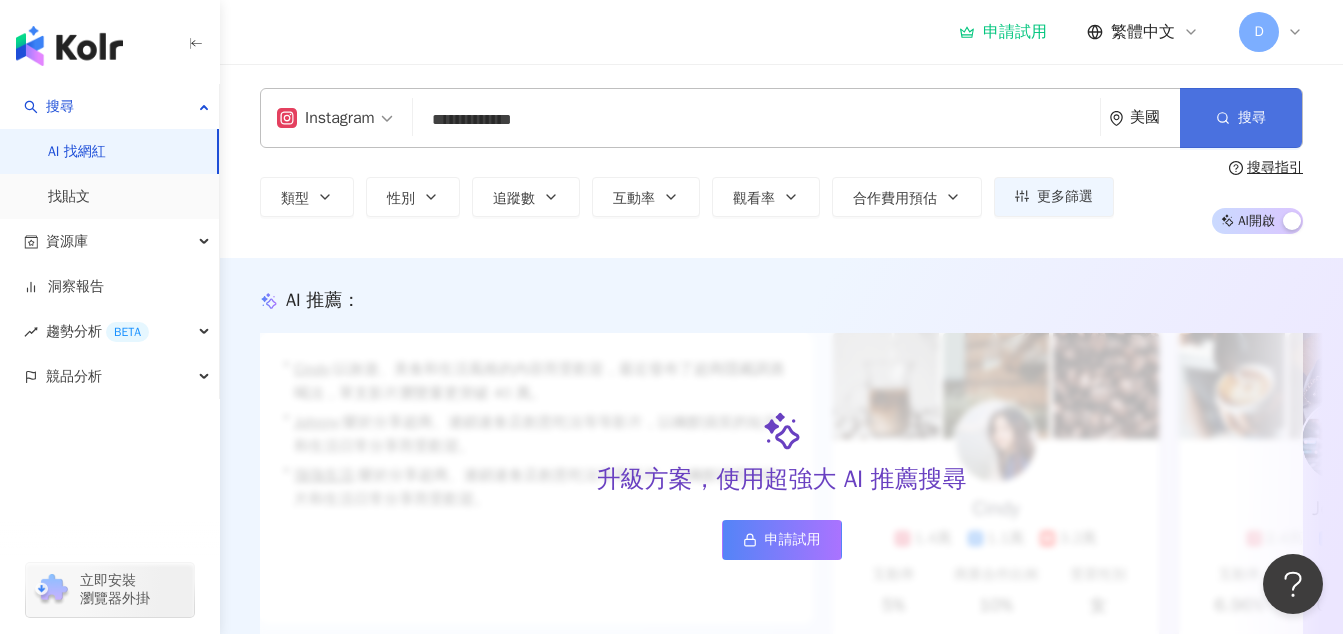 click on "搜尋" at bounding box center (1241, 118) 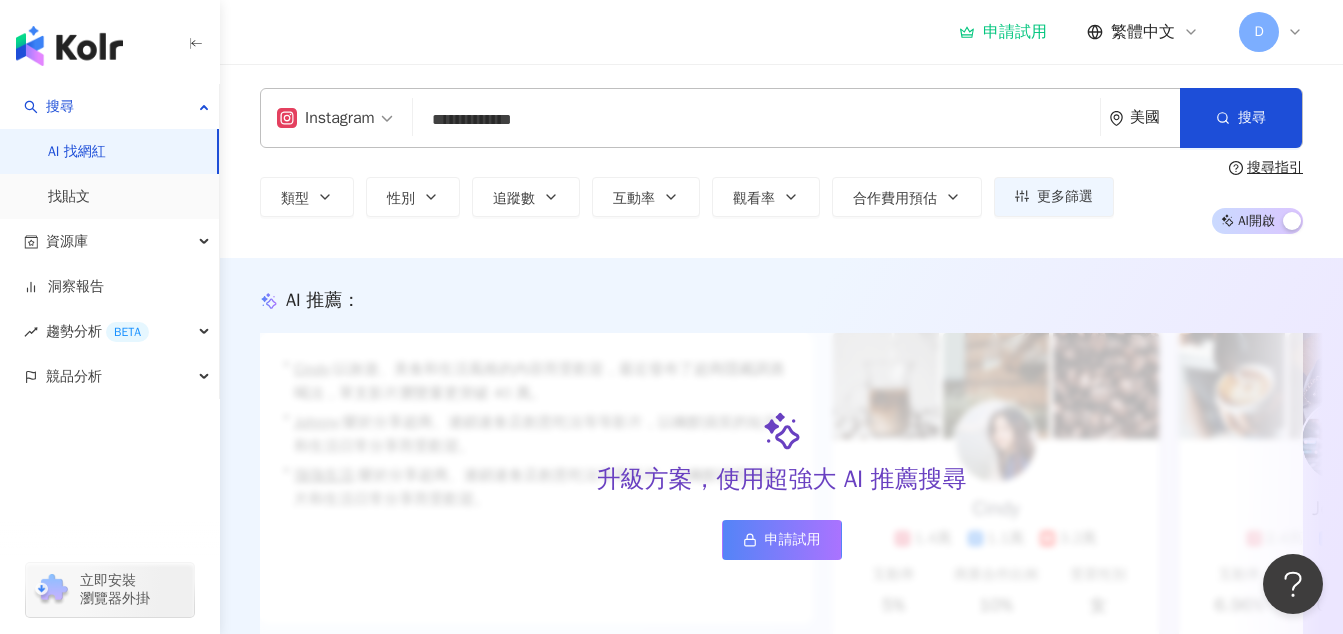 click on "**********" at bounding box center (756, 120) 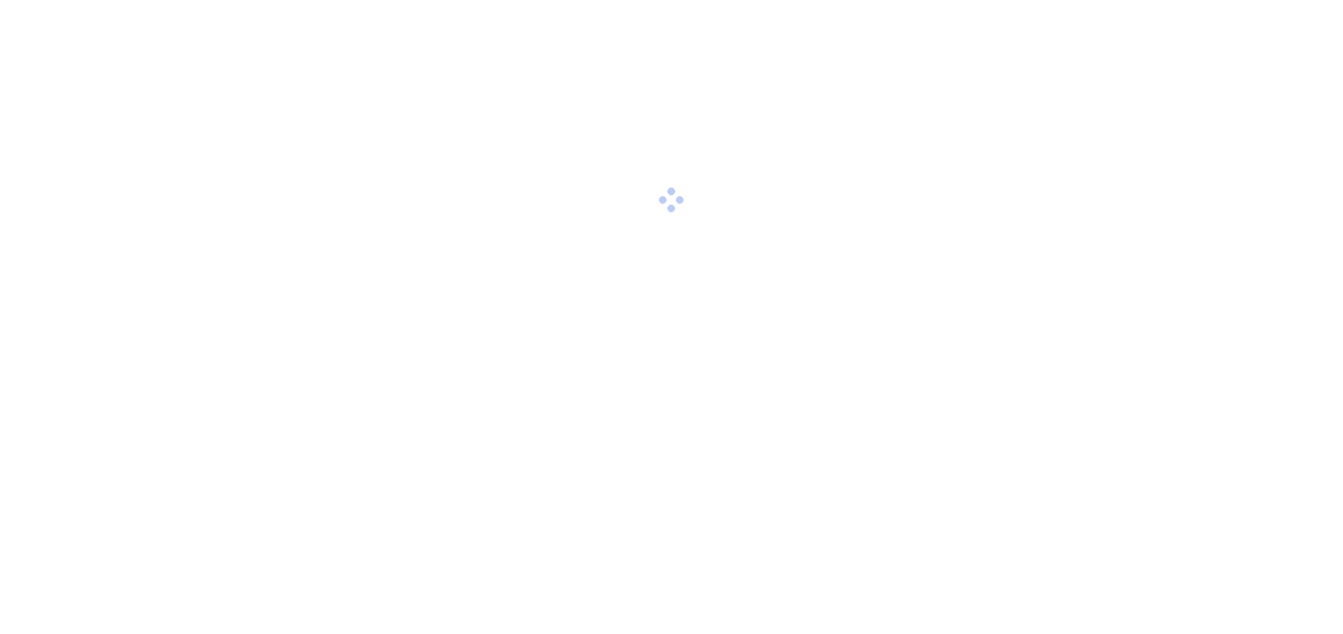 scroll, scrollTop: 0, scrollLeft: 0, axis: both 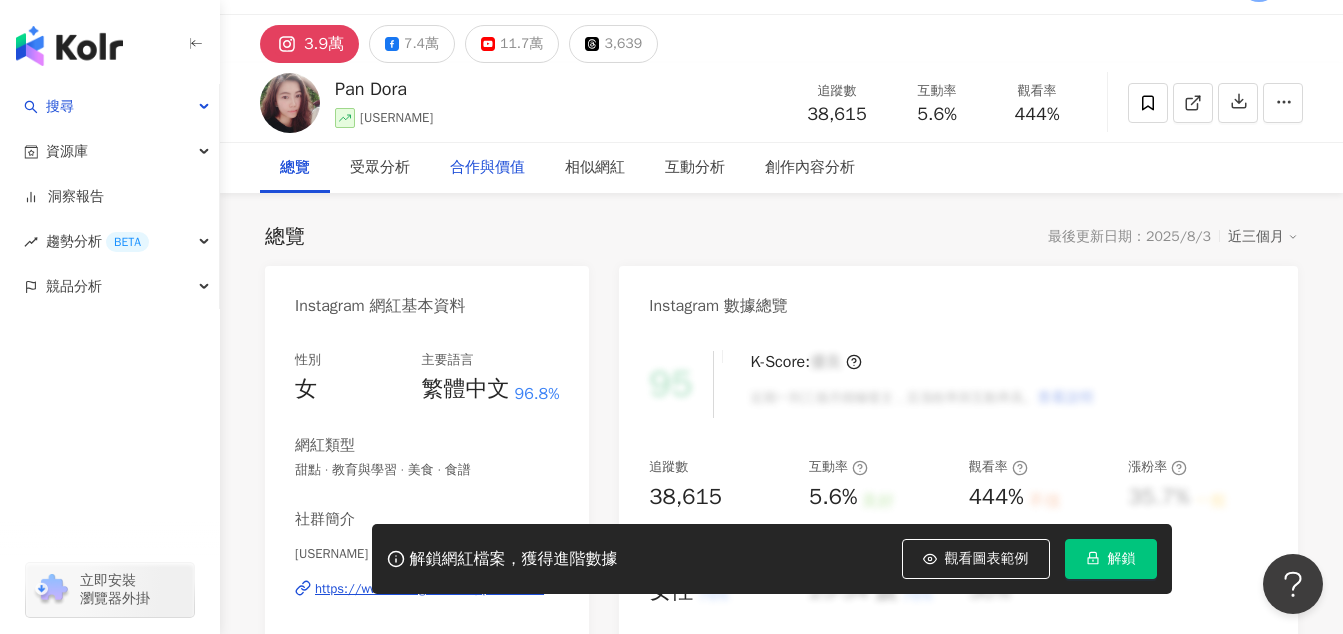 click on "合作與價值" at bounding box center (487, 168) 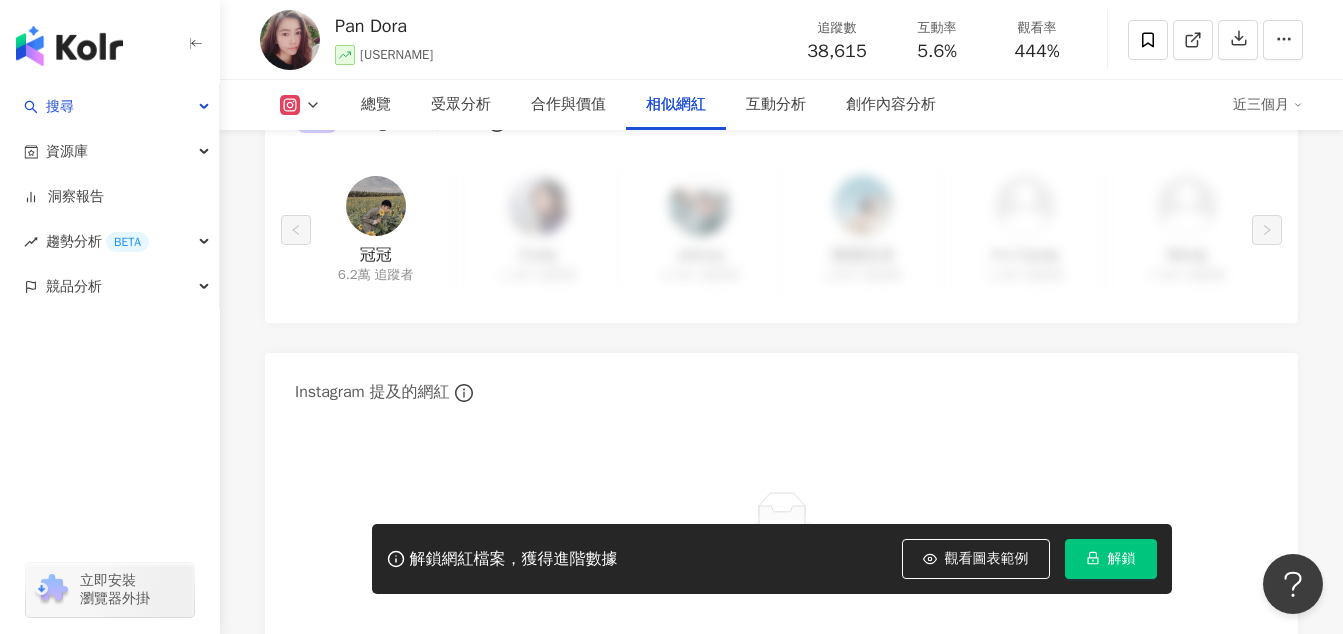 scroll, scrollTop: 3349, scrollLeft: 0, axis: vertical 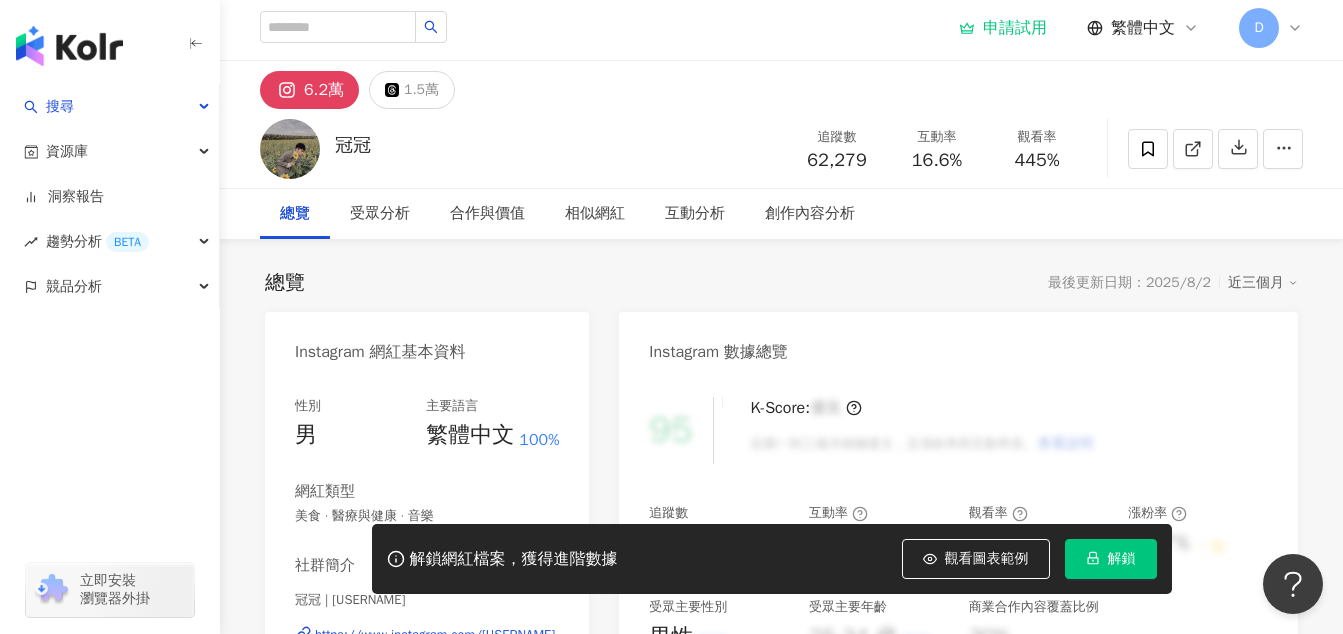 click on "6.2萬" at bounding box center (324, 90) 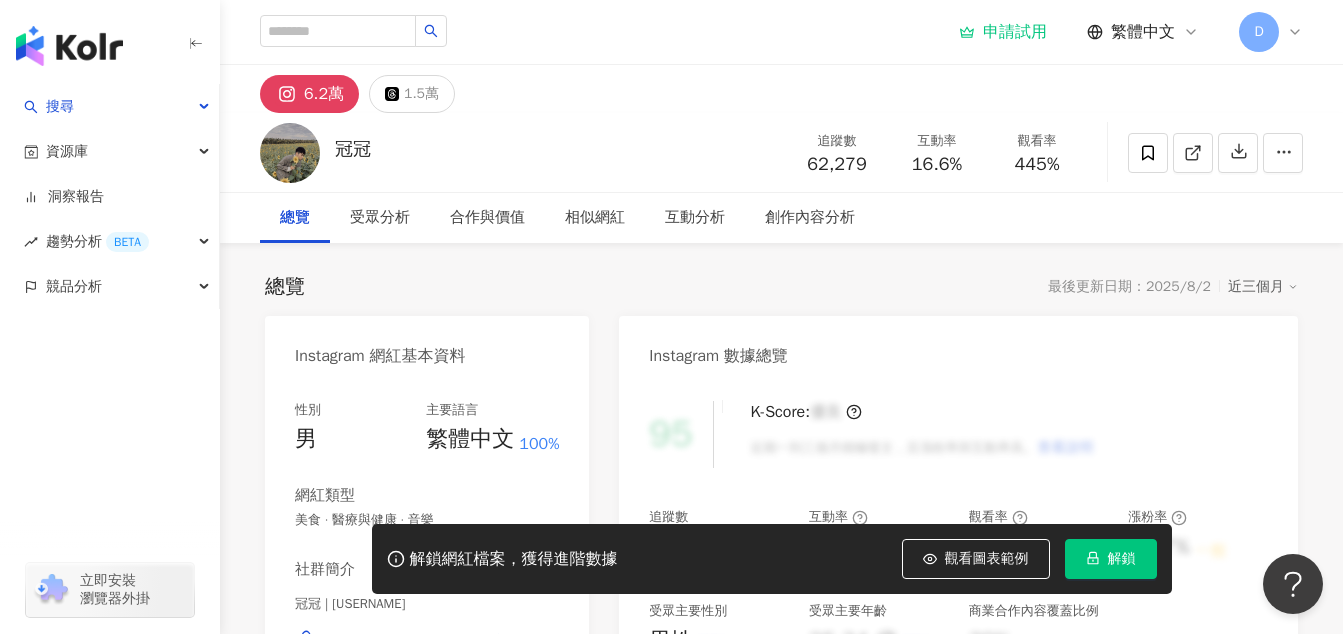 scroll, scrollTop: 488, scrollLeft: 0, axis: vertical 